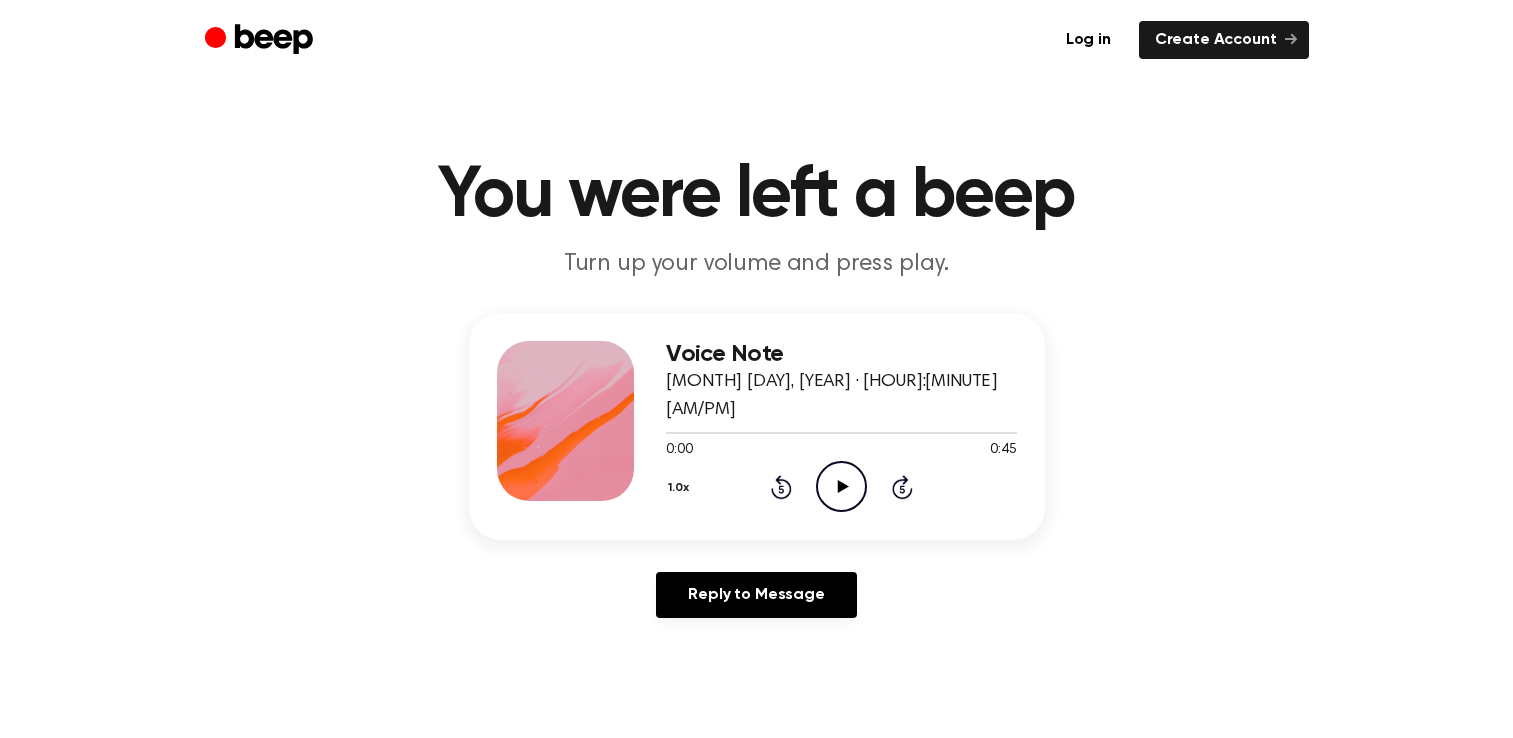 scroll, scrollTop: 0, scrollLeft: 0, axis: both 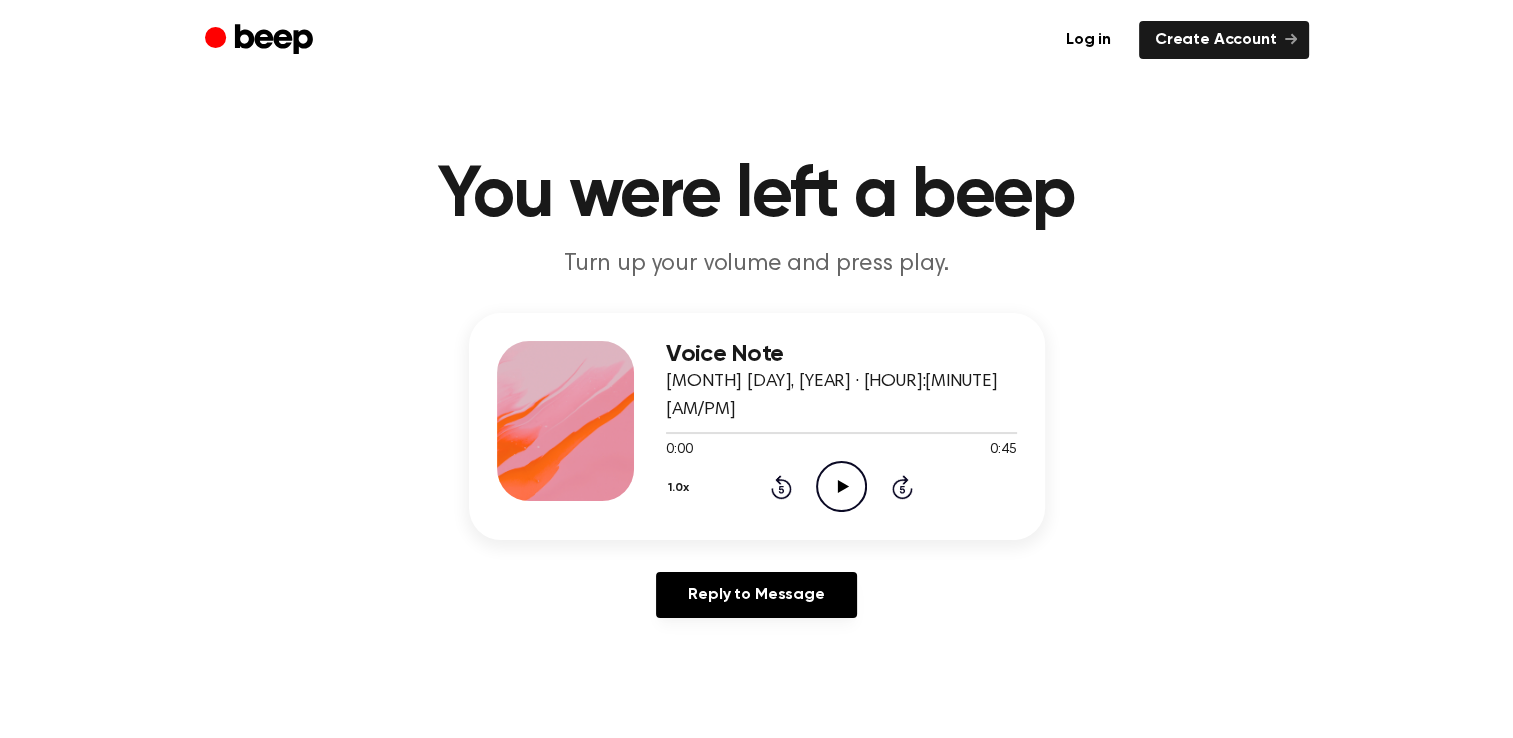 click on "Play Audio" 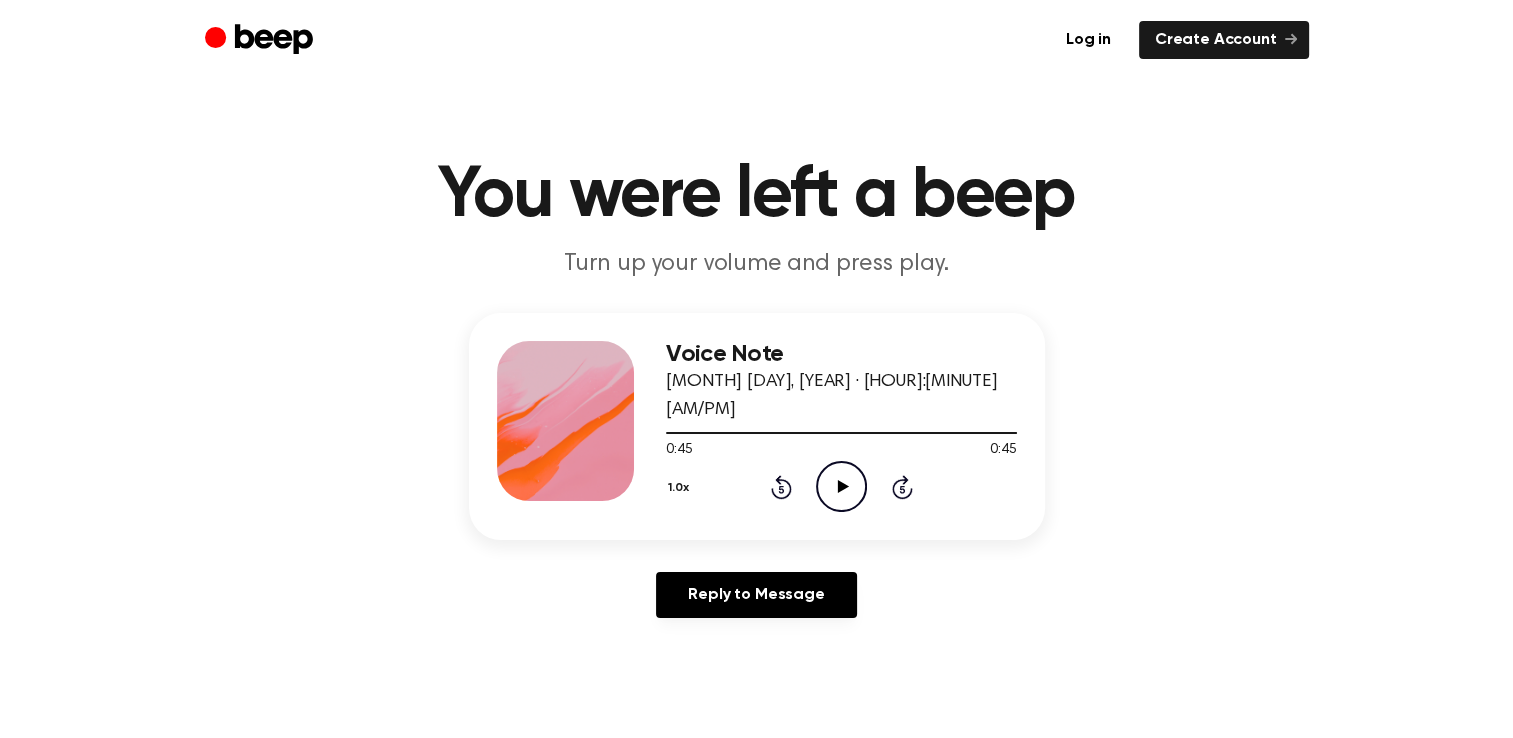 click on "Rewind 5 seconds" 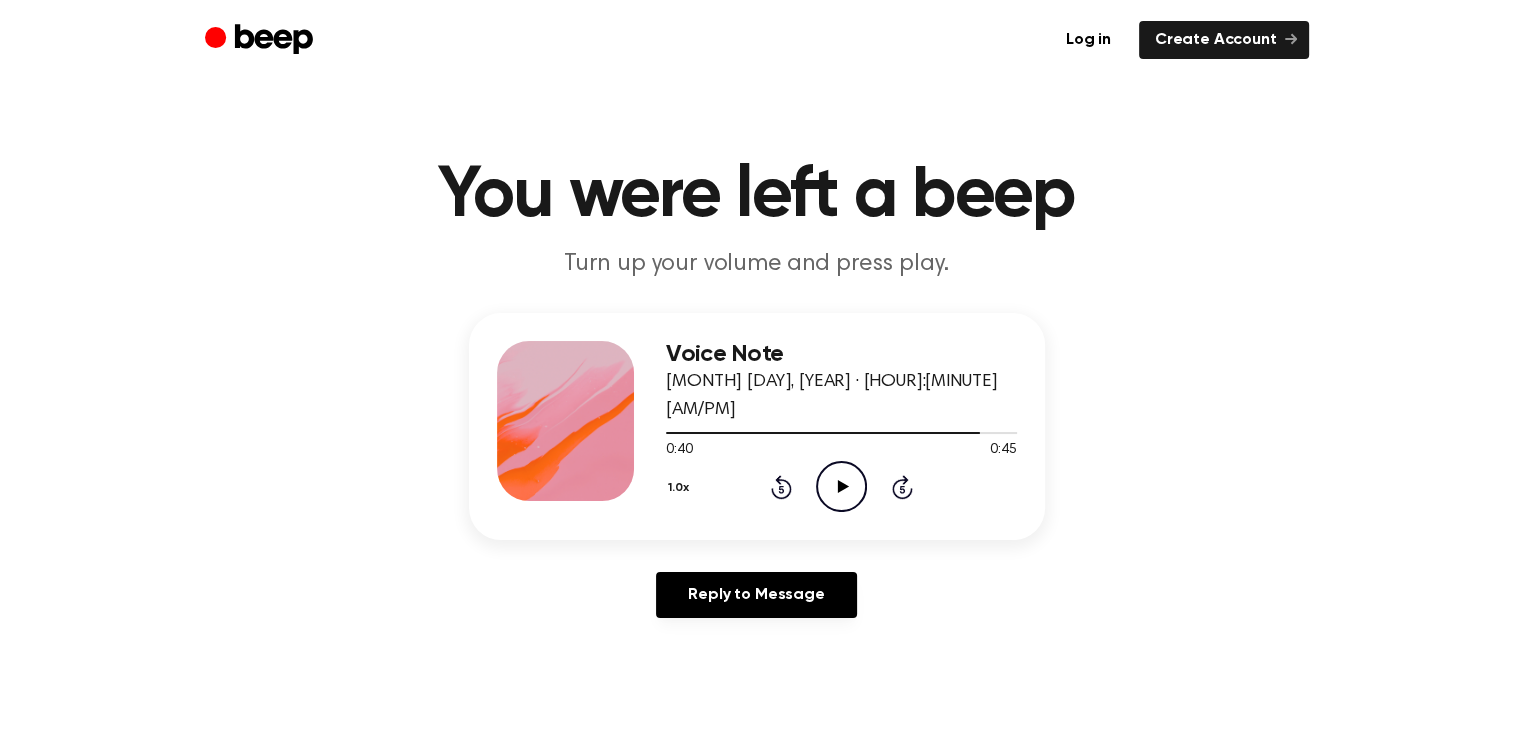 click on "Rewind 5 seconds" 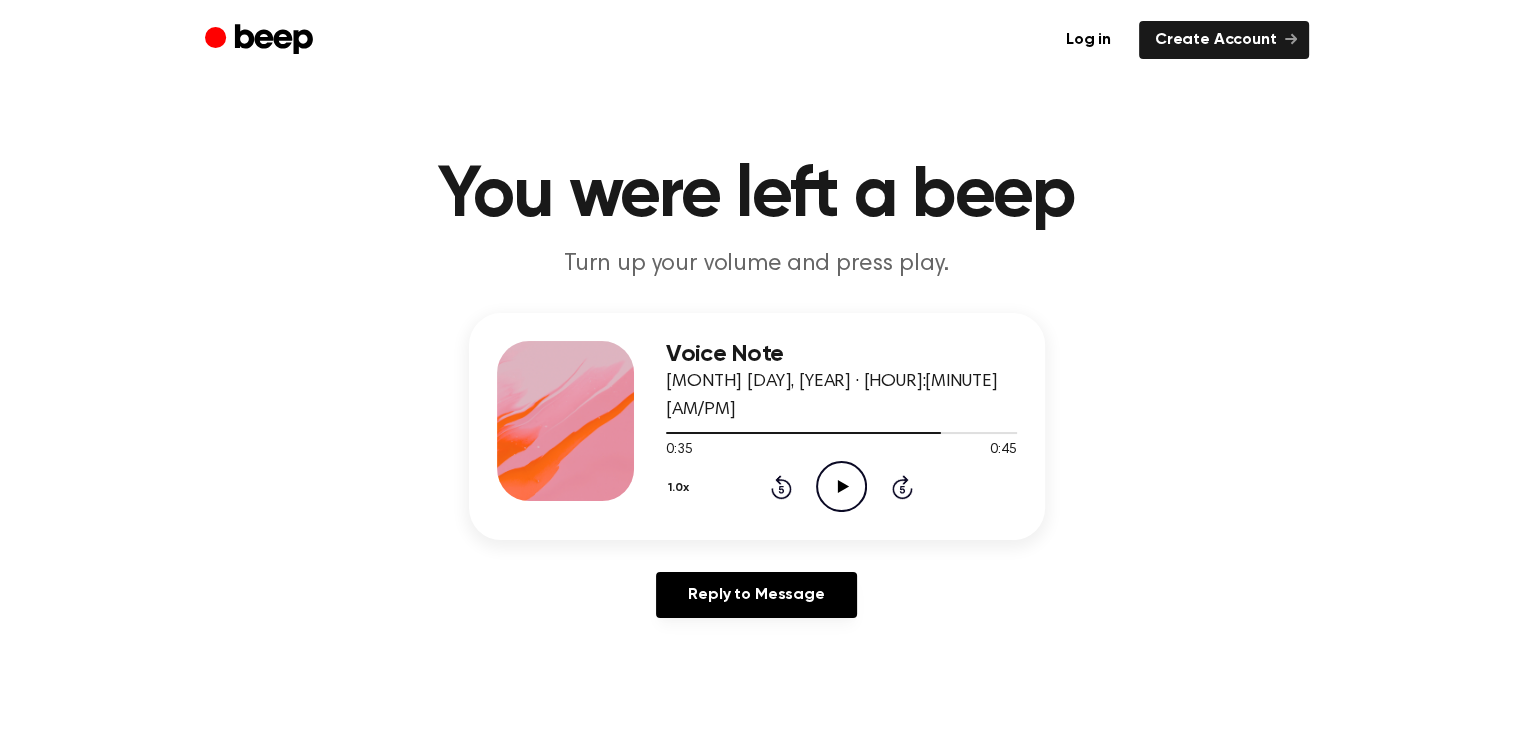 click on "Play Audio" 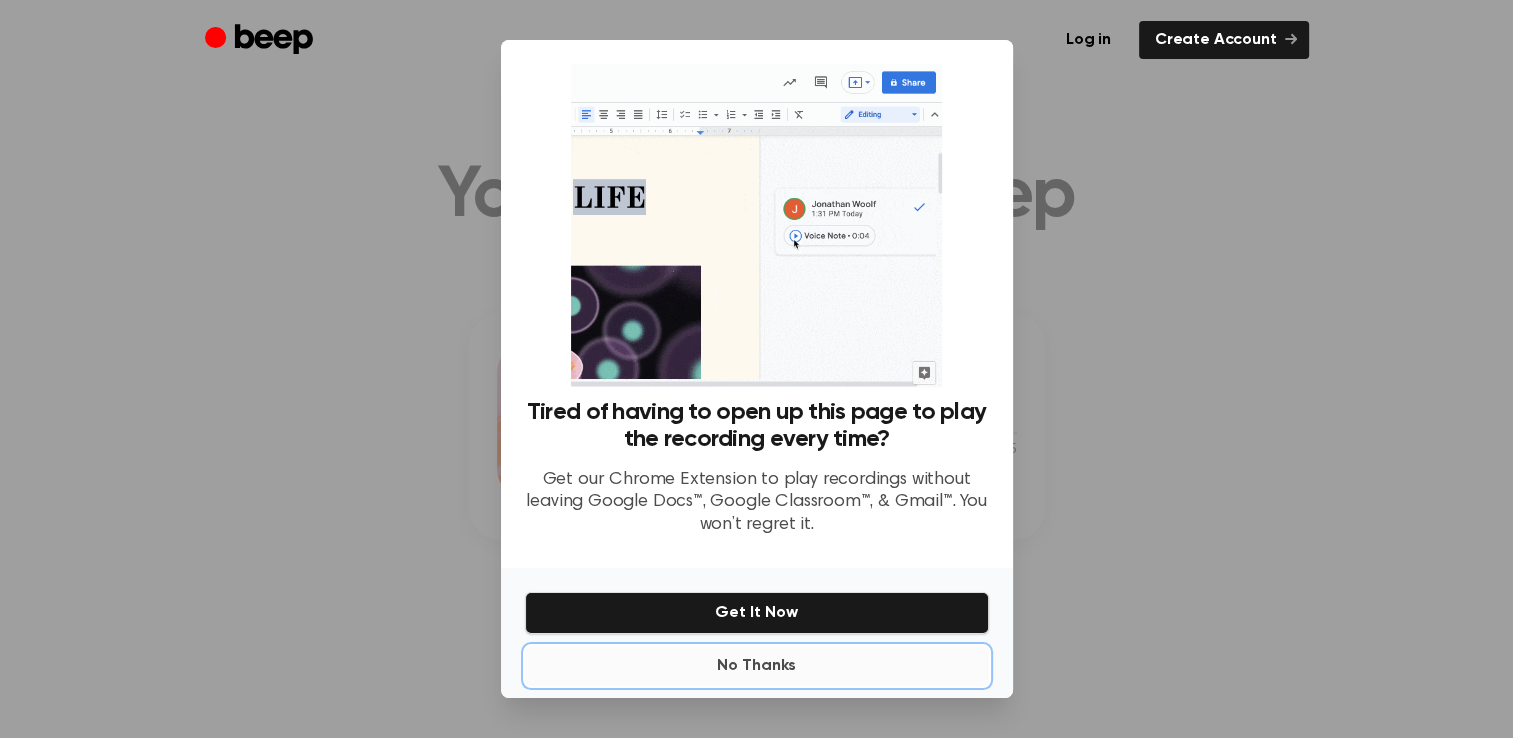 click on "No Thanks" at bounding box center (757, 666) 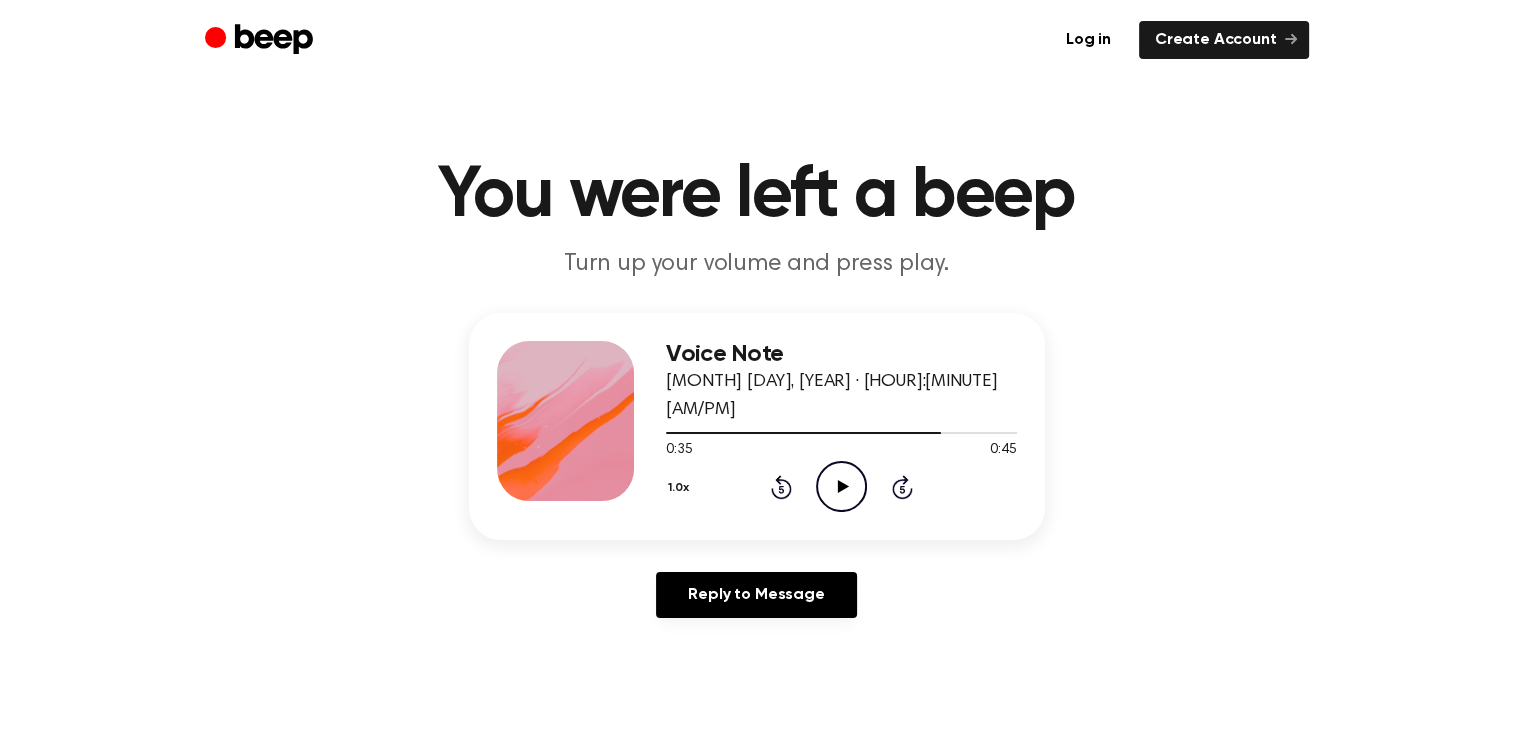 click on "Play Audio" 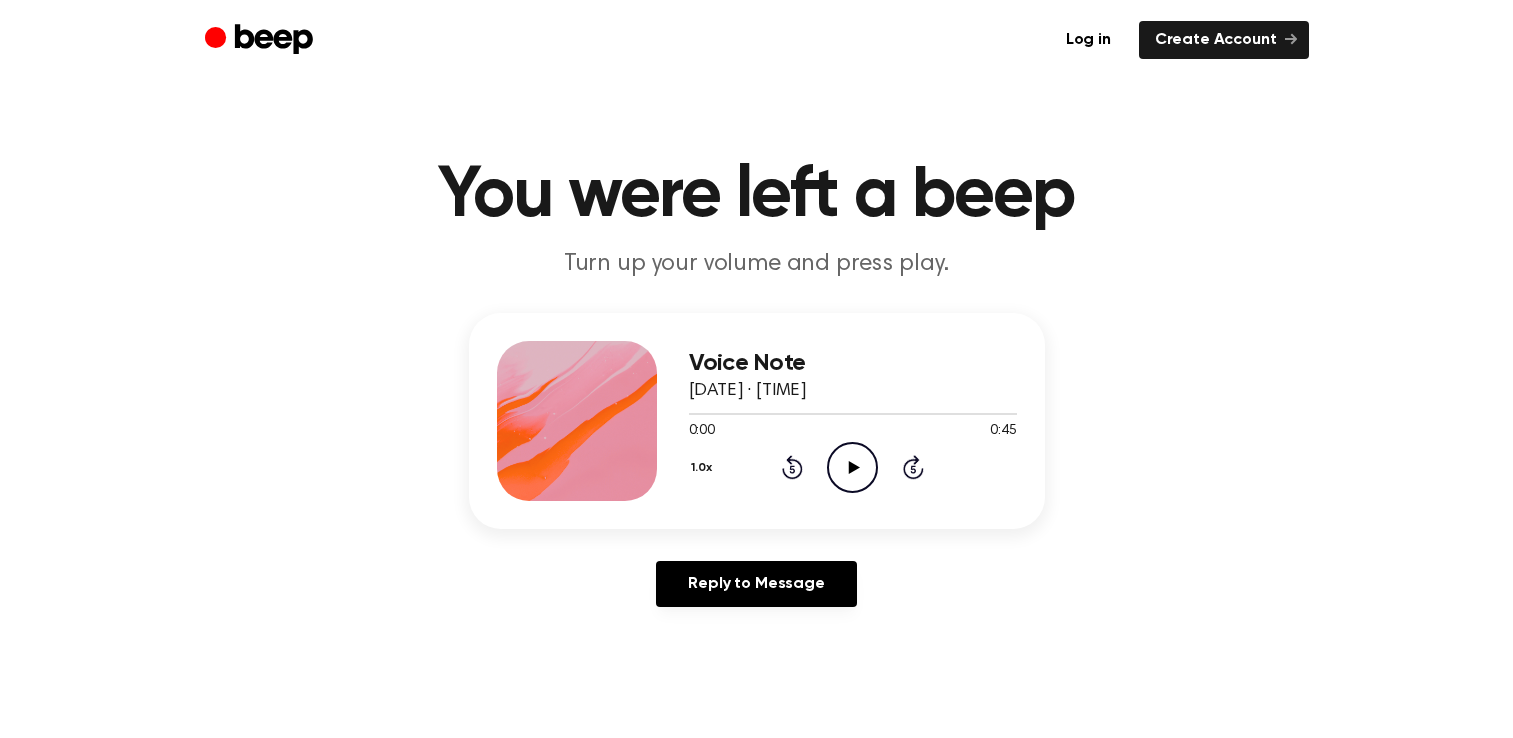 scroll, scrollTop: 0, scrollLeft: 0, axis: both 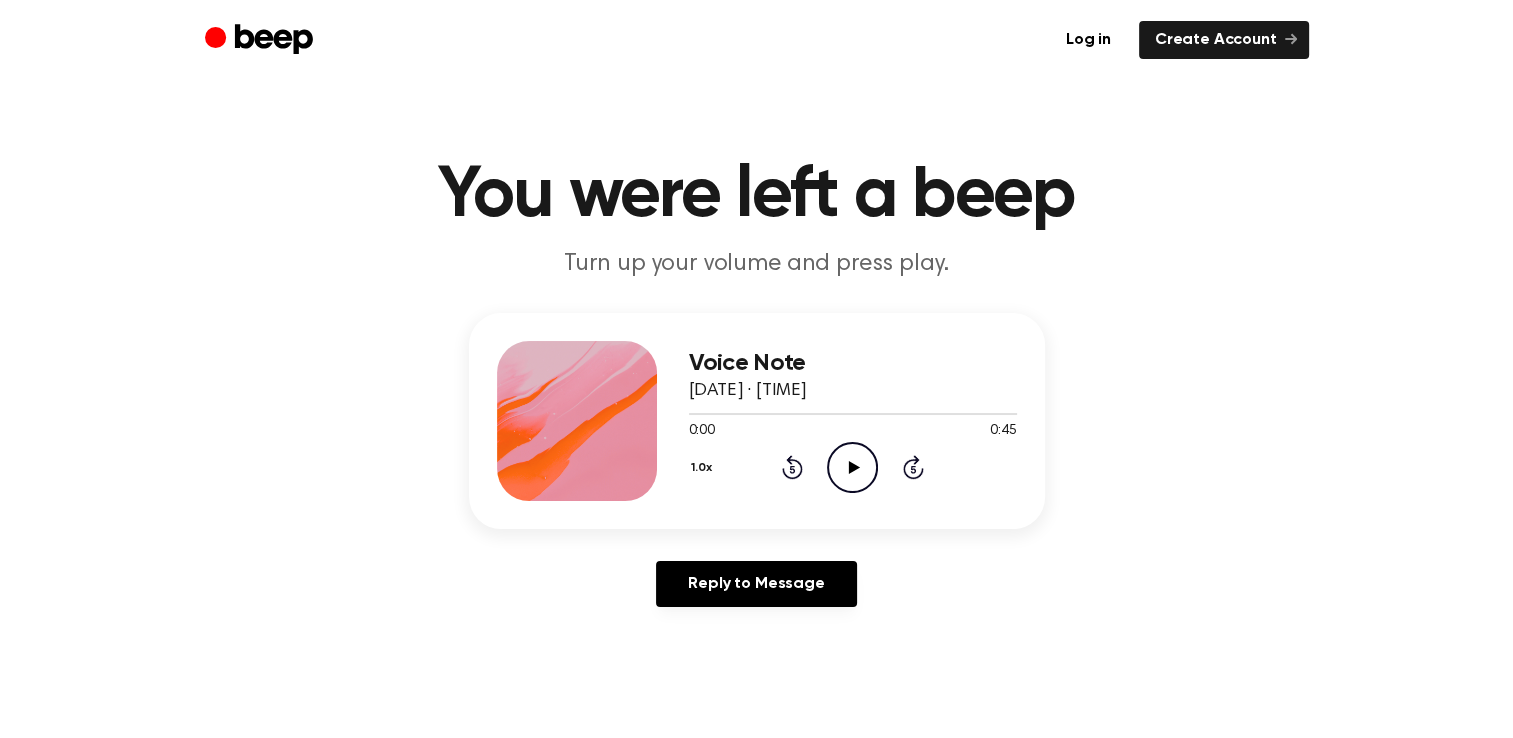 click on "Play Audio" 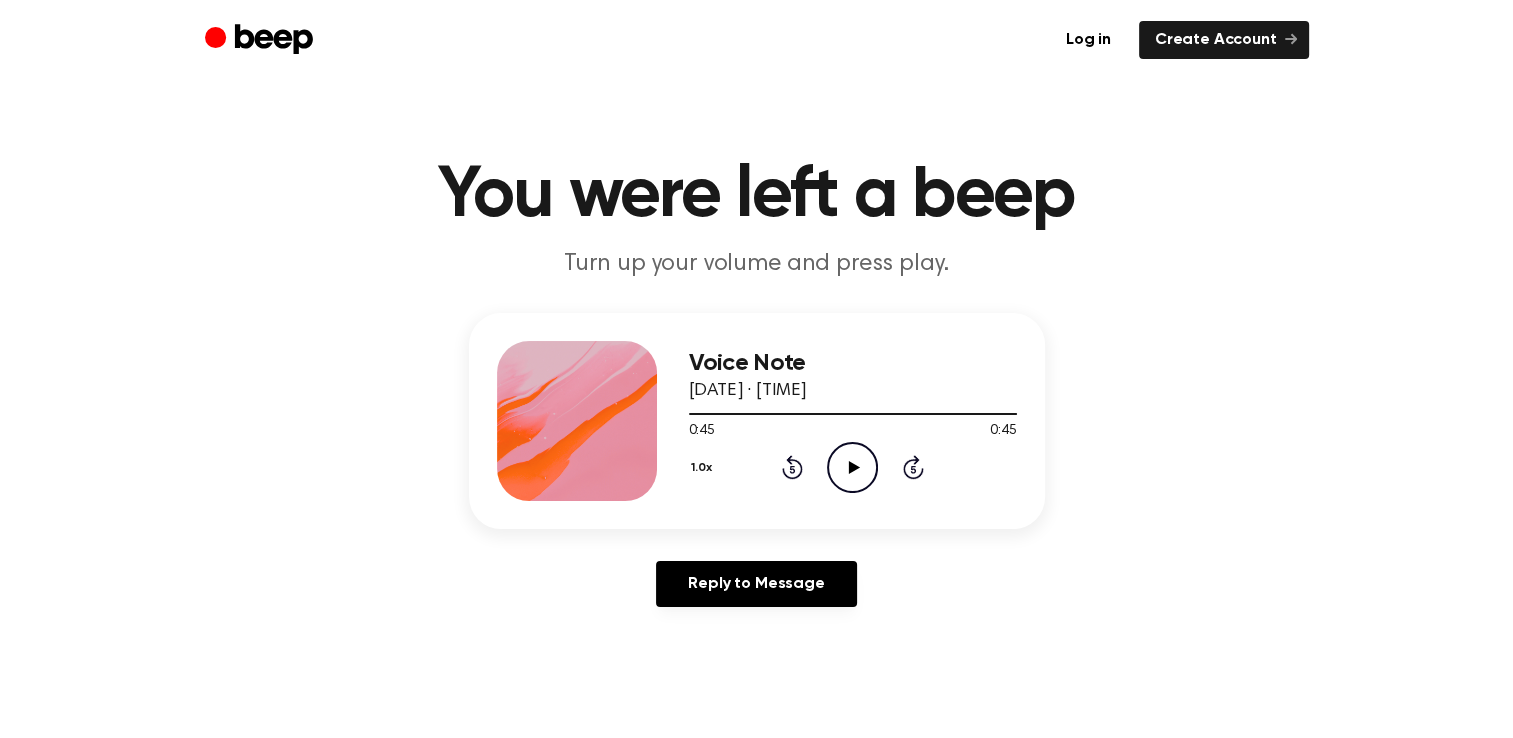 click 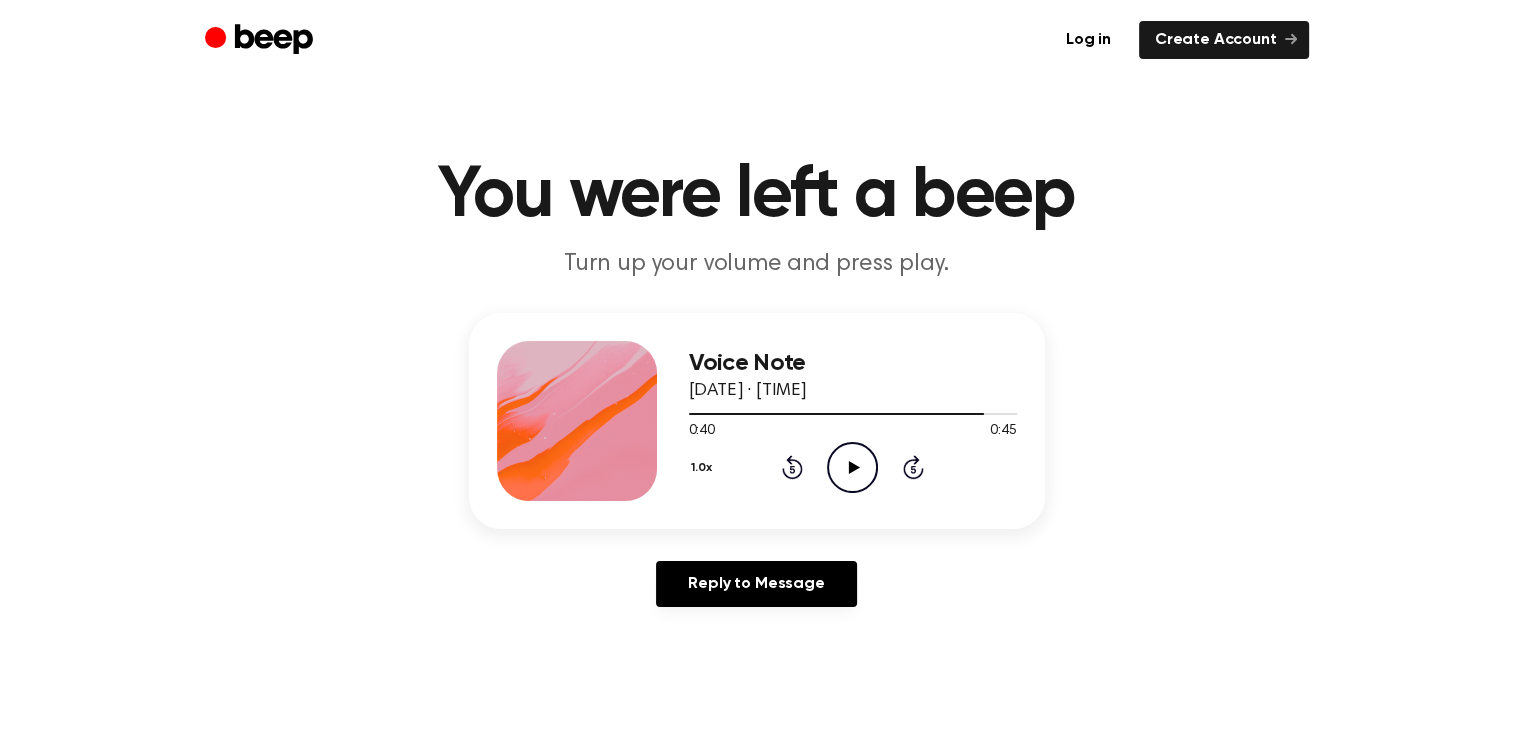 click on "Play Audio" 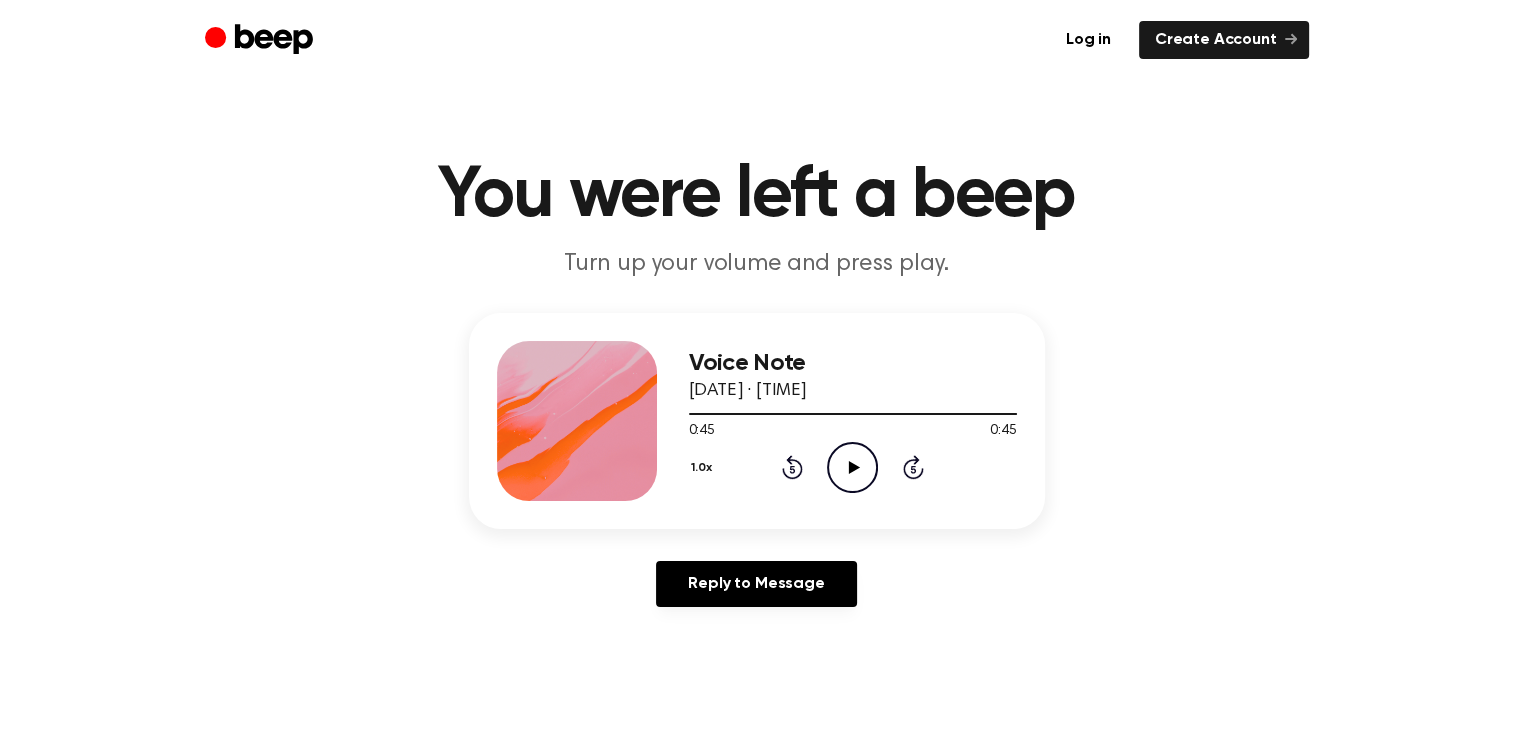 click on "1.0x Rewind 5 seconds Play Audio Skip 5 seconds" at bounding box center (853, 467) 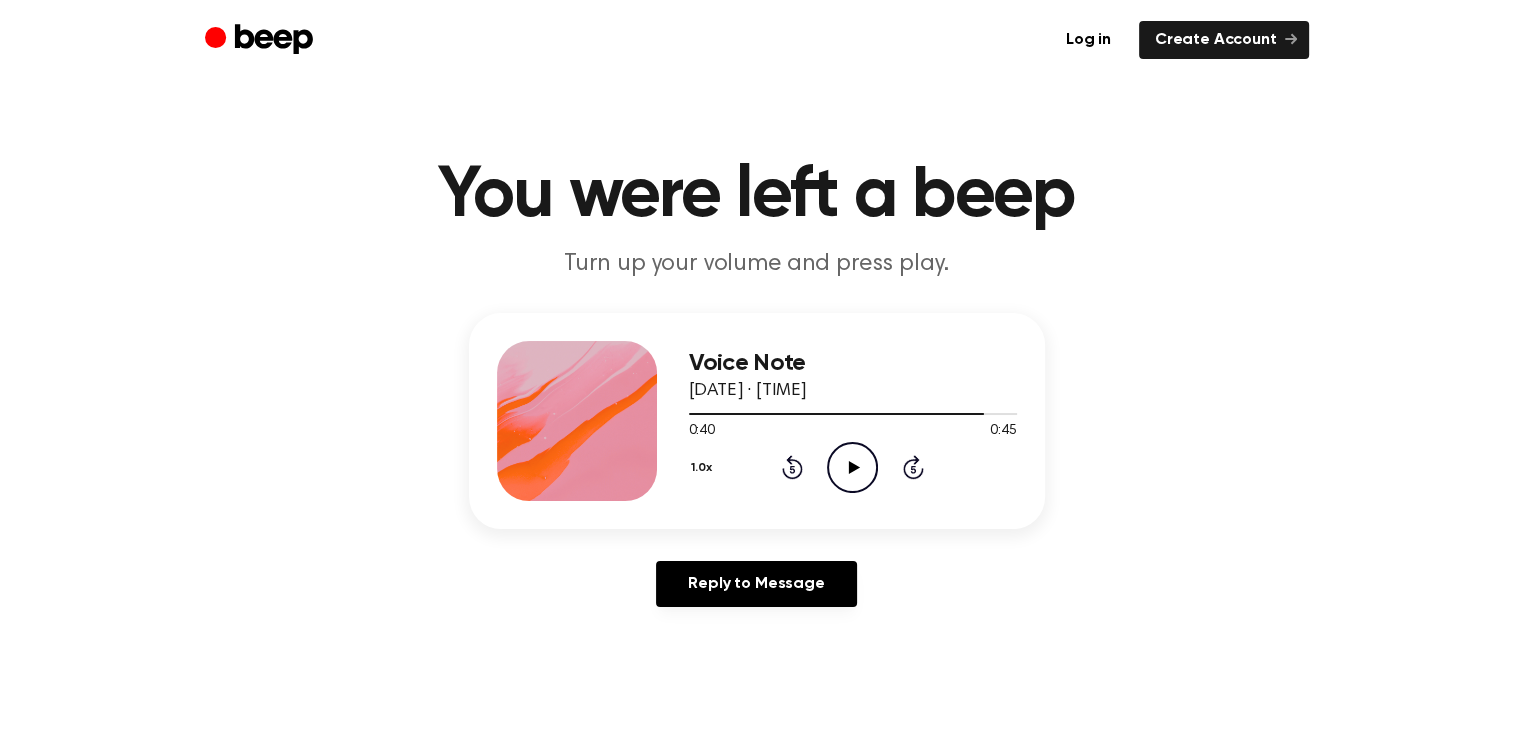 click on "Play Audio" 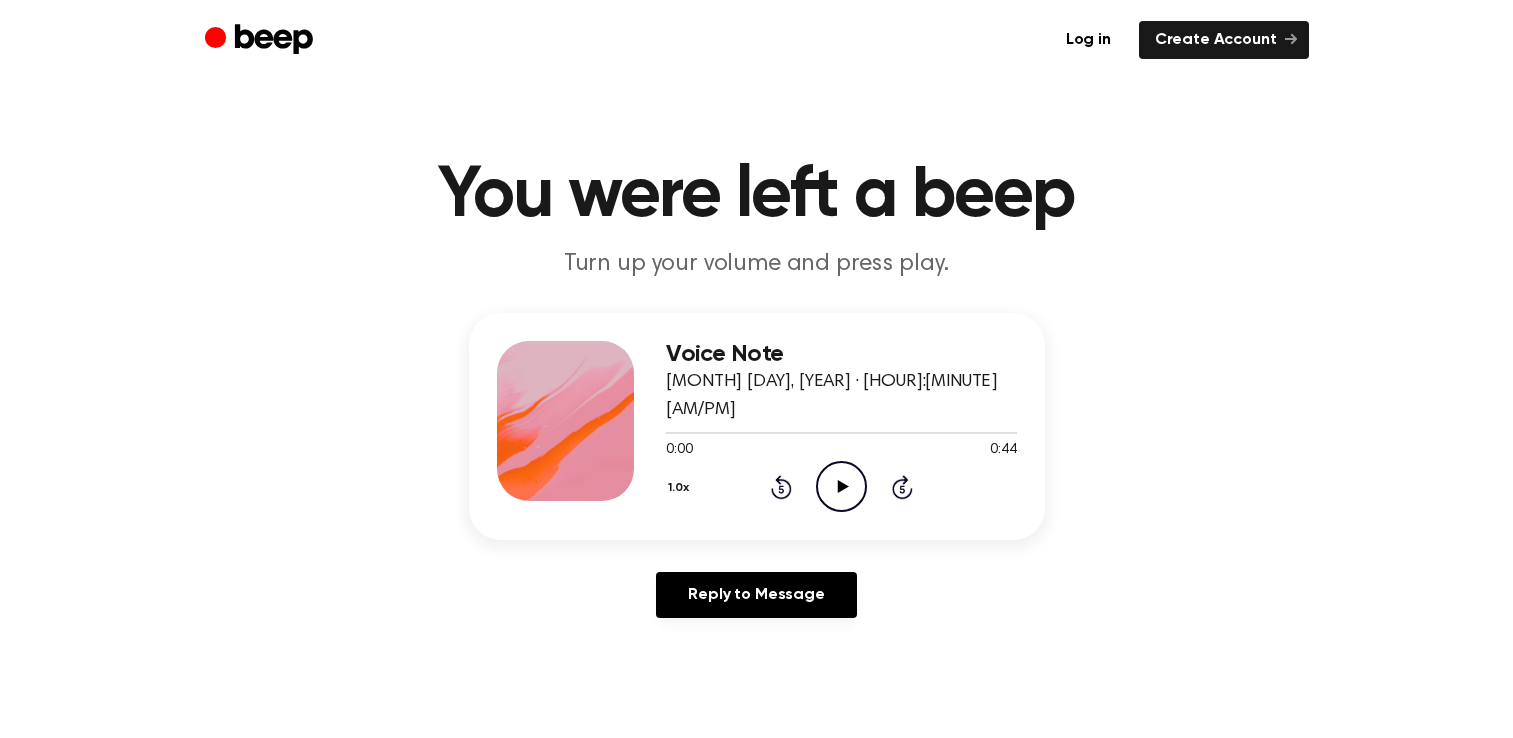 scroll, scrollTop: 0, scrollLeft: 0, axis: both 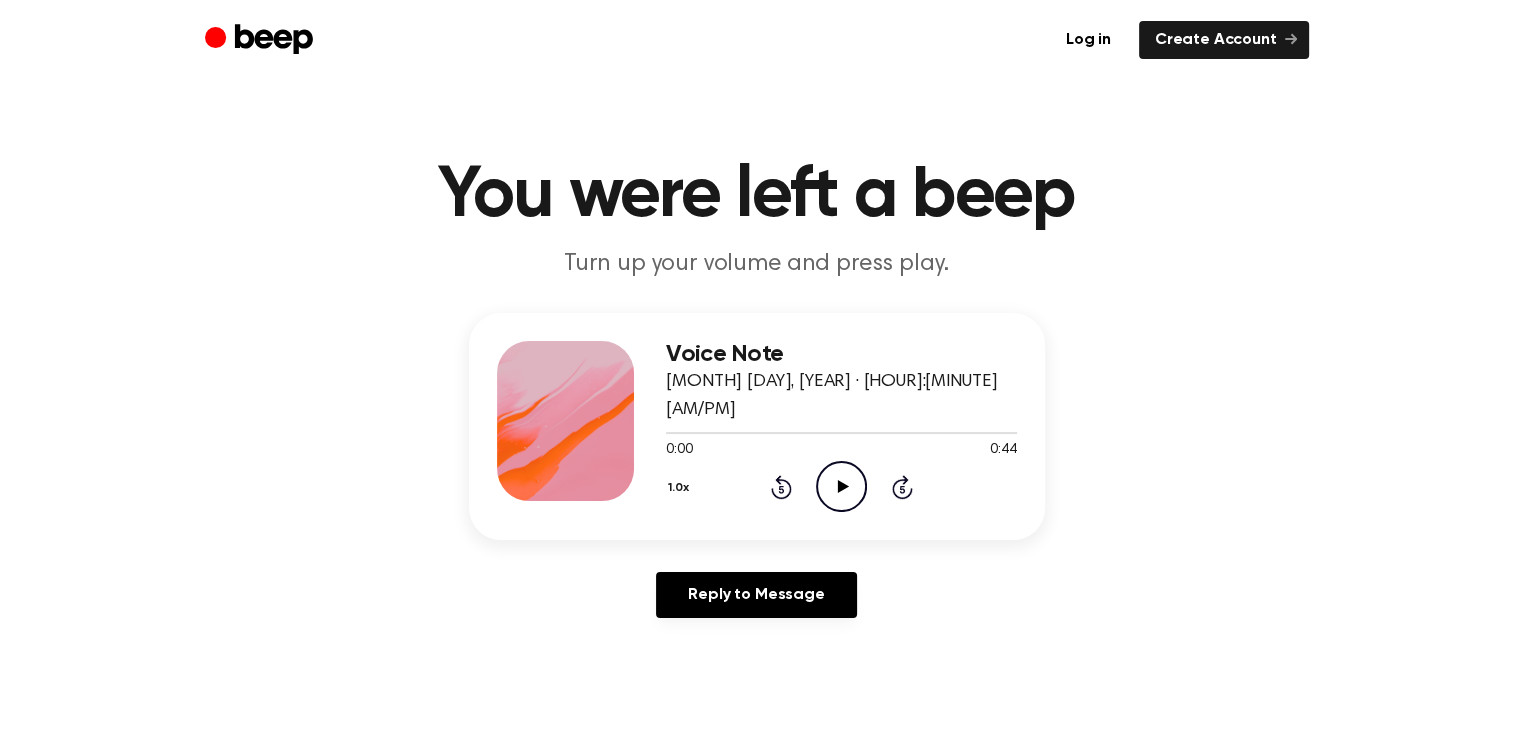 click 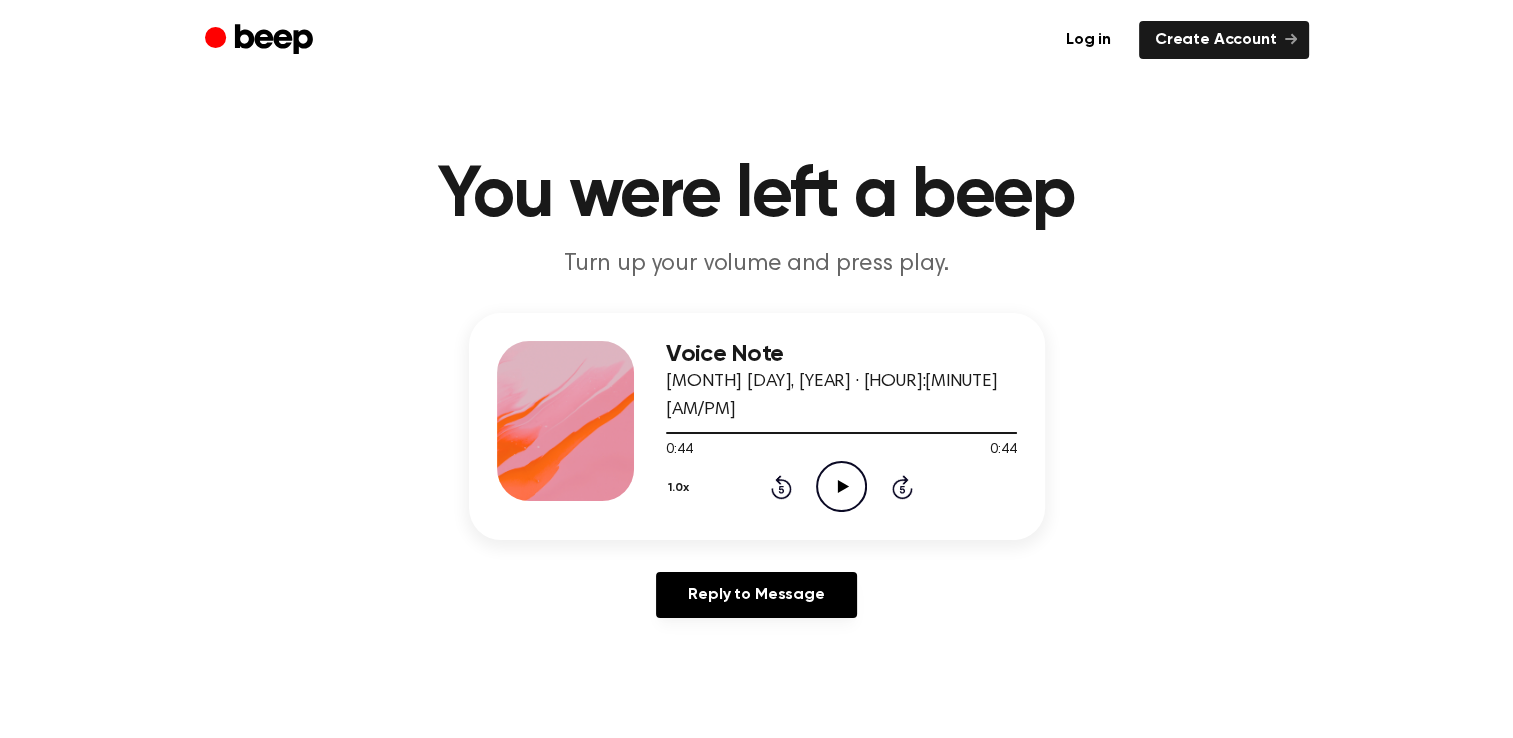 click on "Play Audio" 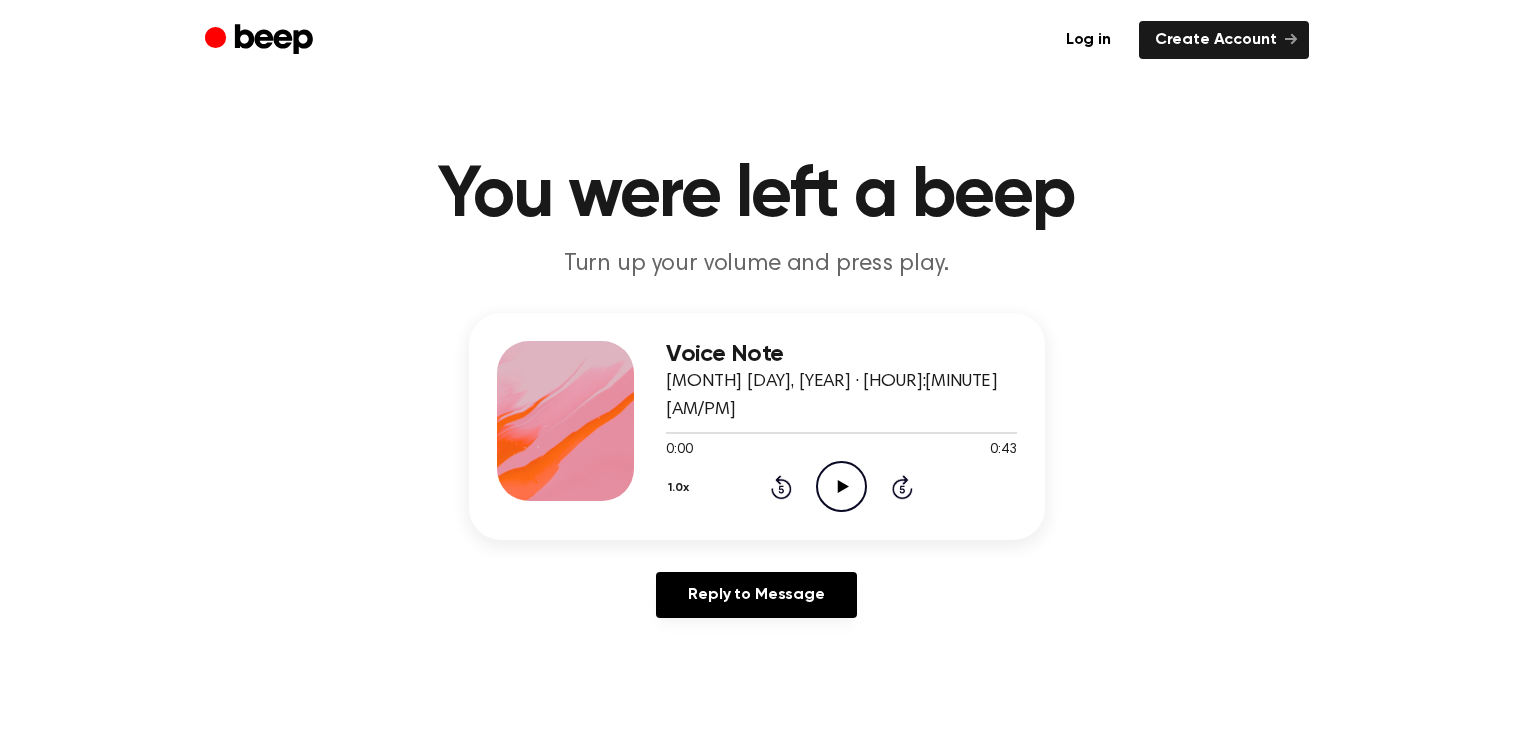 scroll, scrollTop: 0, scrollLeft: 0, axis: both 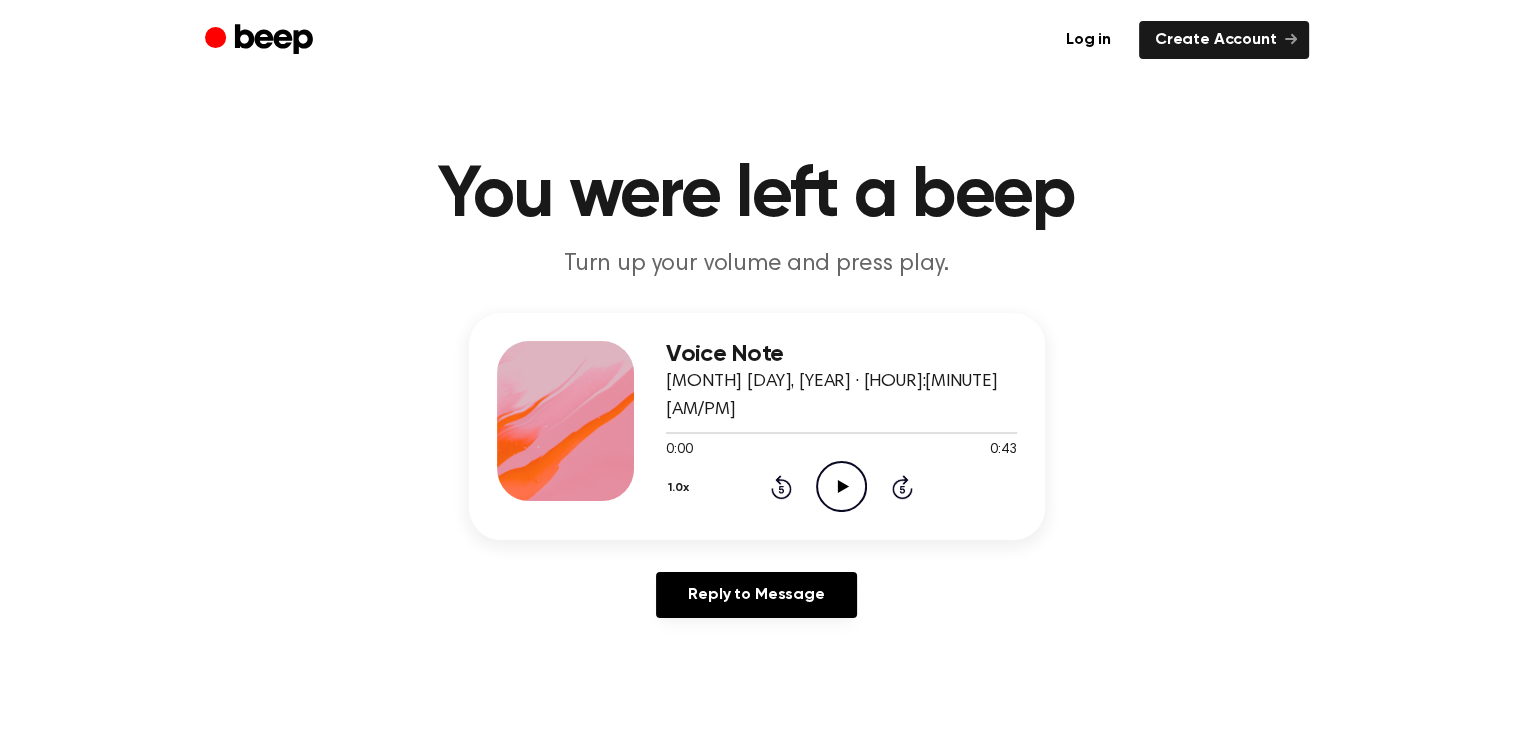click on "Play Audio" 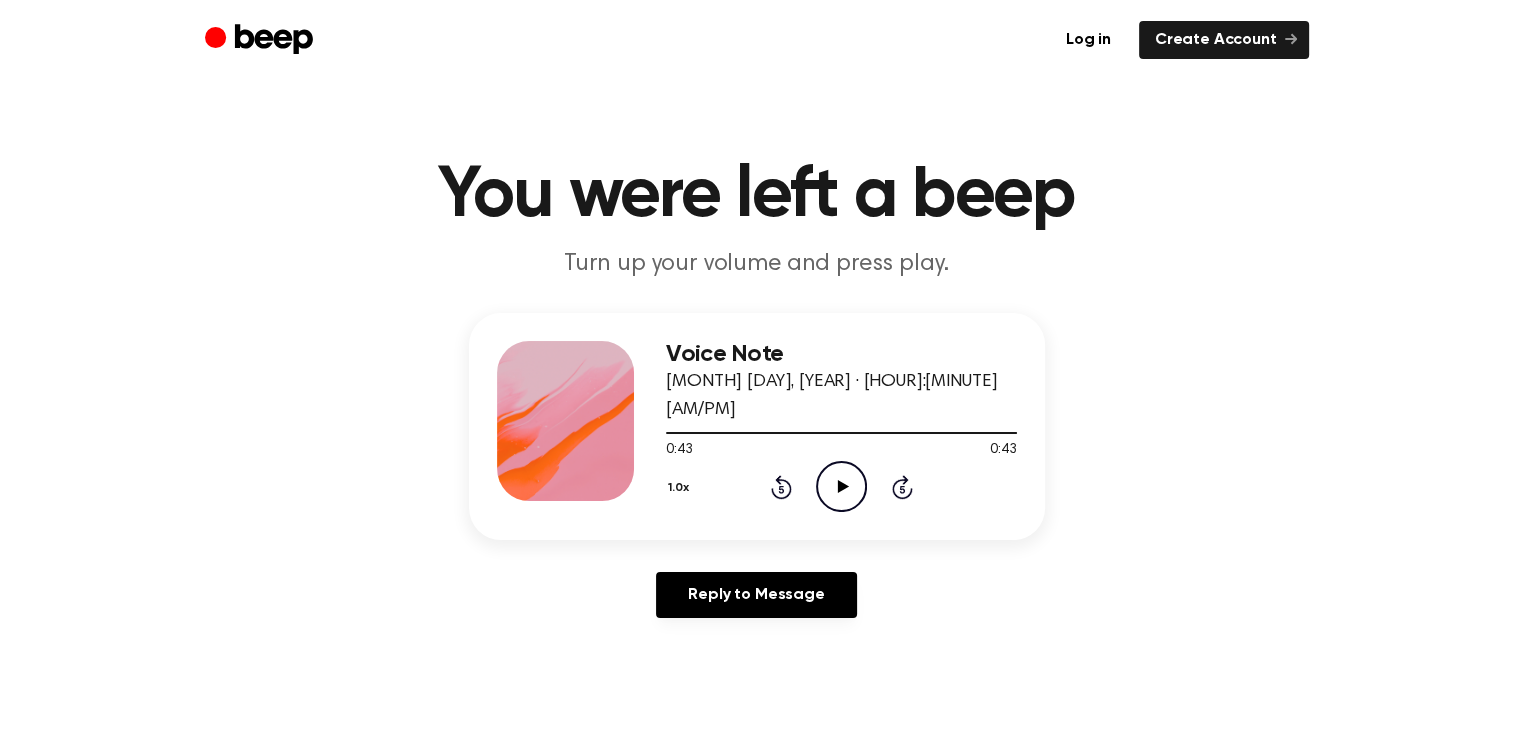 click on "Play Audio" 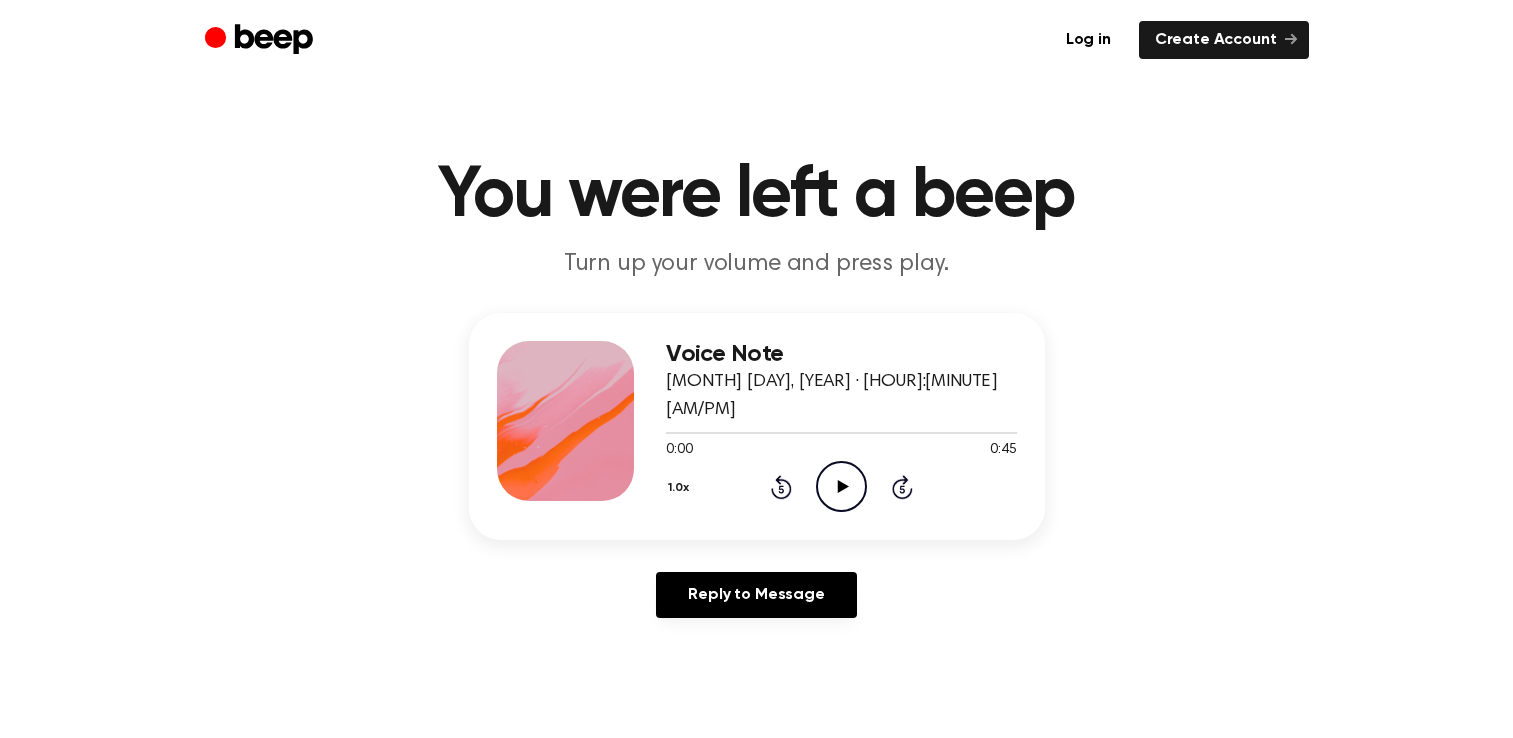 scroll, scrollTop: 0, scrollLeft: 0, axis: both 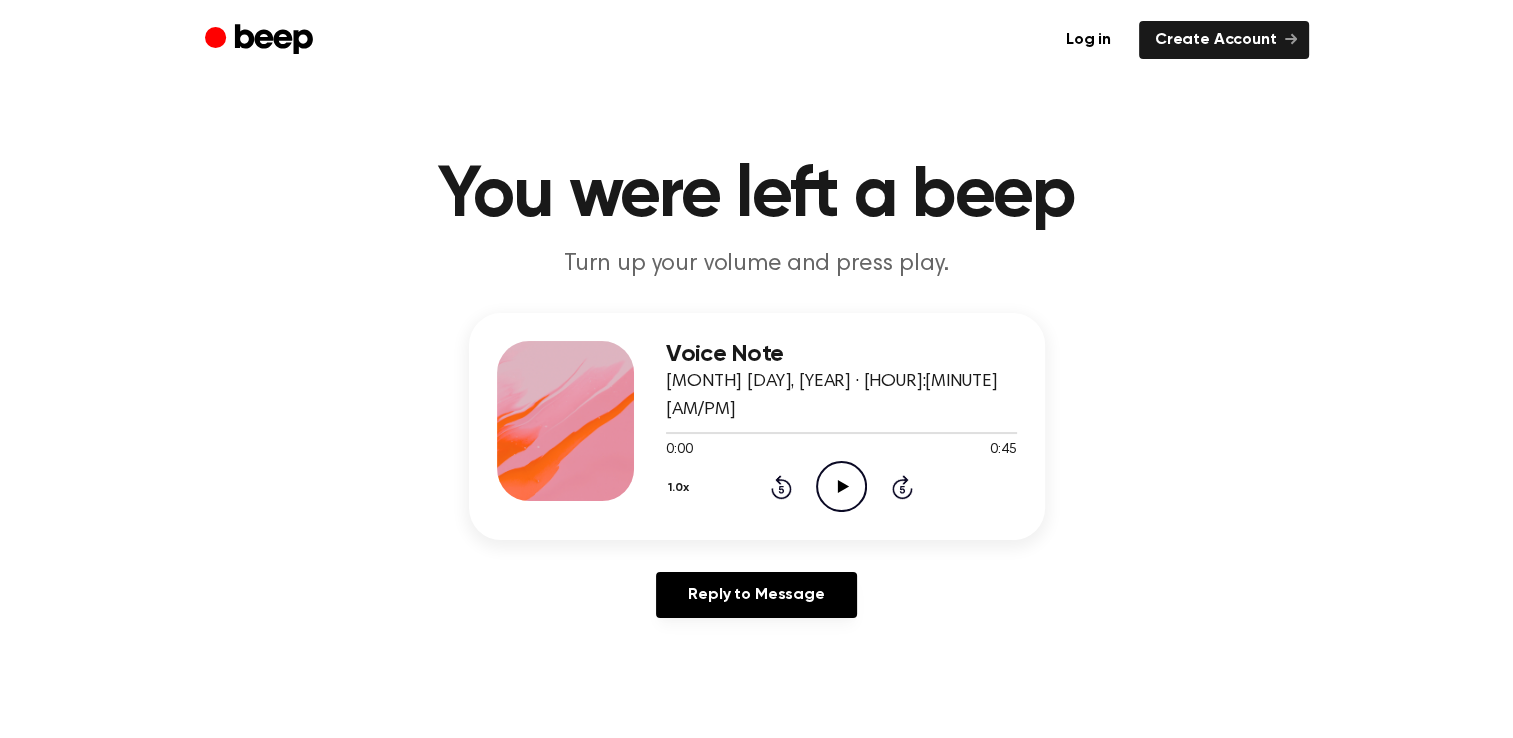 click on "Play Audio" 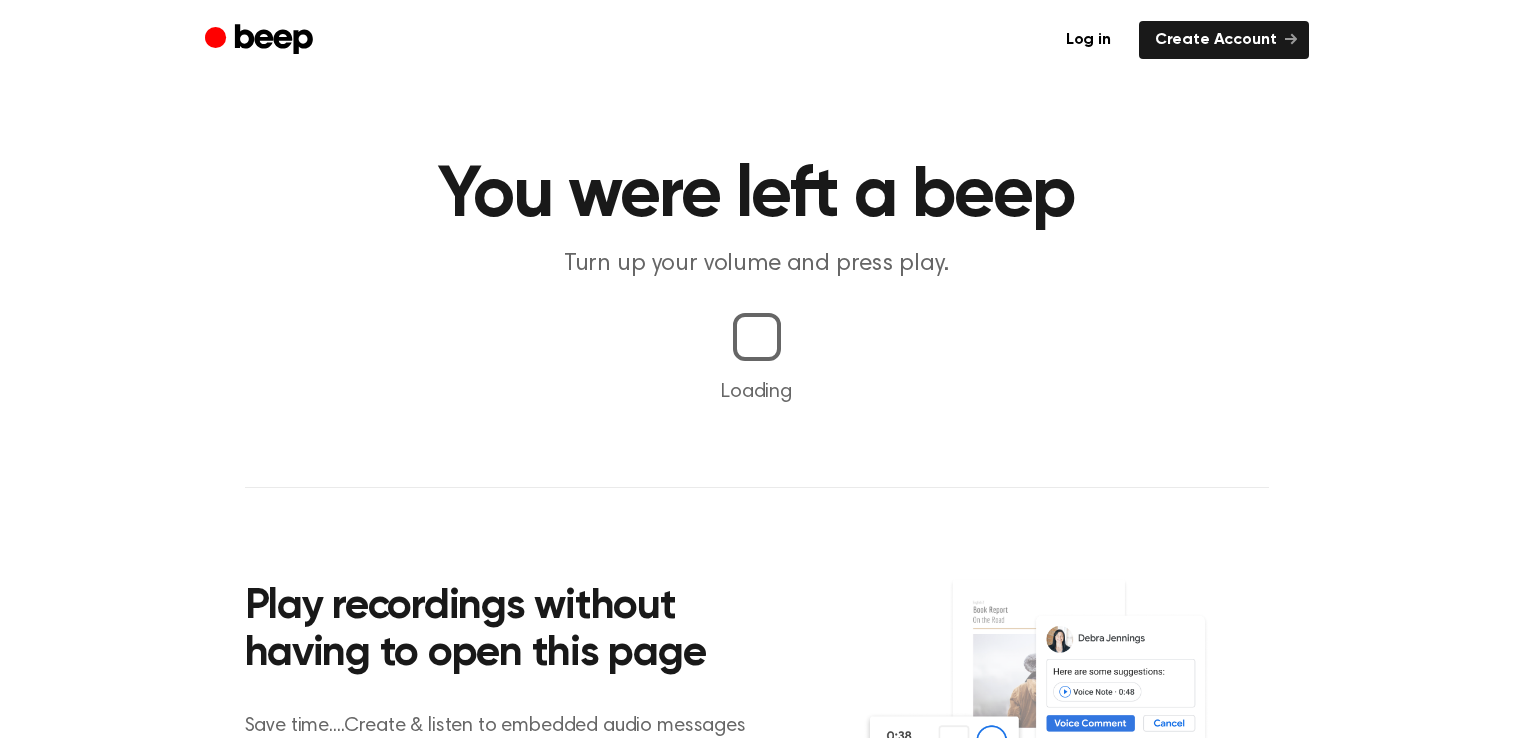 scroll, scrollTop: 0, scrollLeft: 0, axis: both 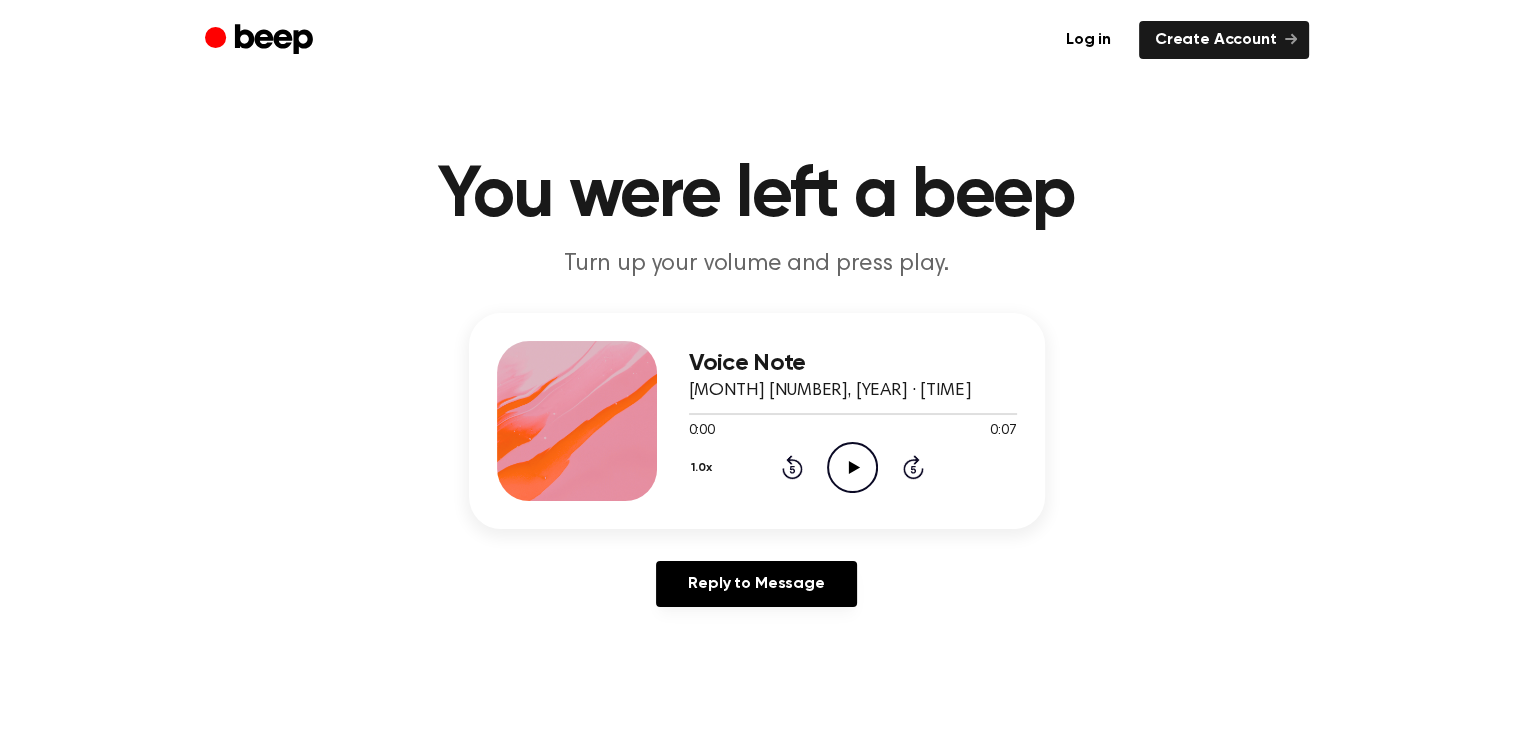 click 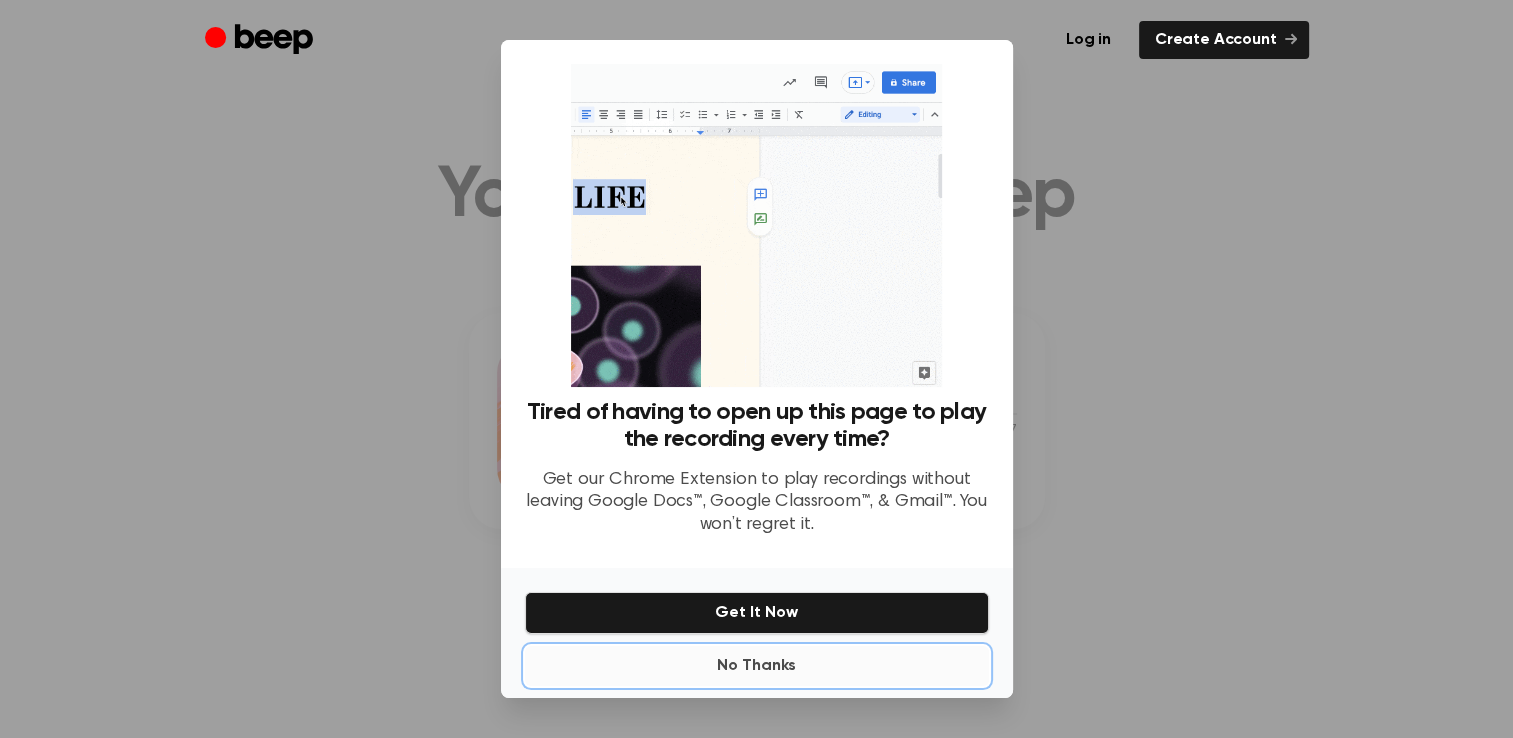 click on "No Thanks" at bounding box center [757, 666] 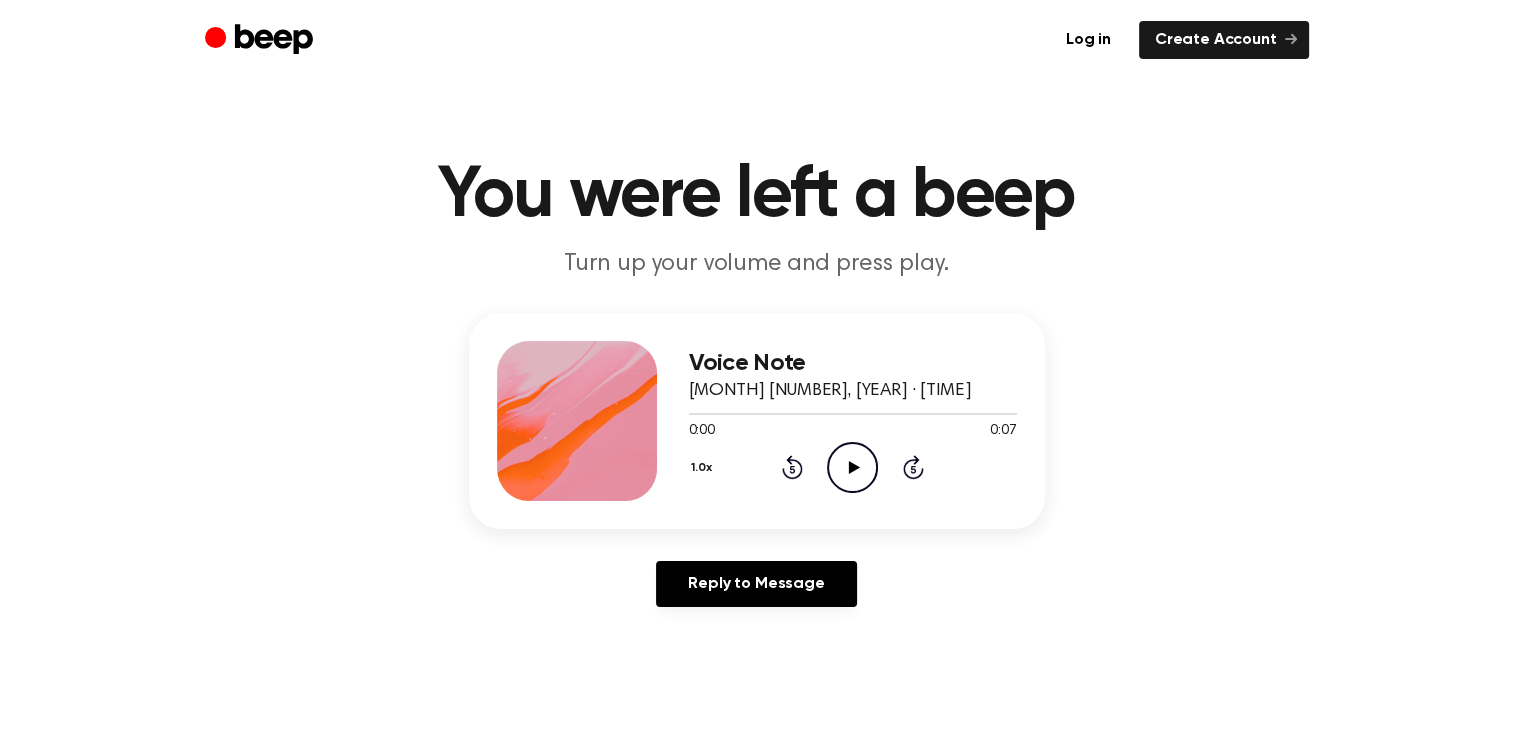 click on "Play Audio" 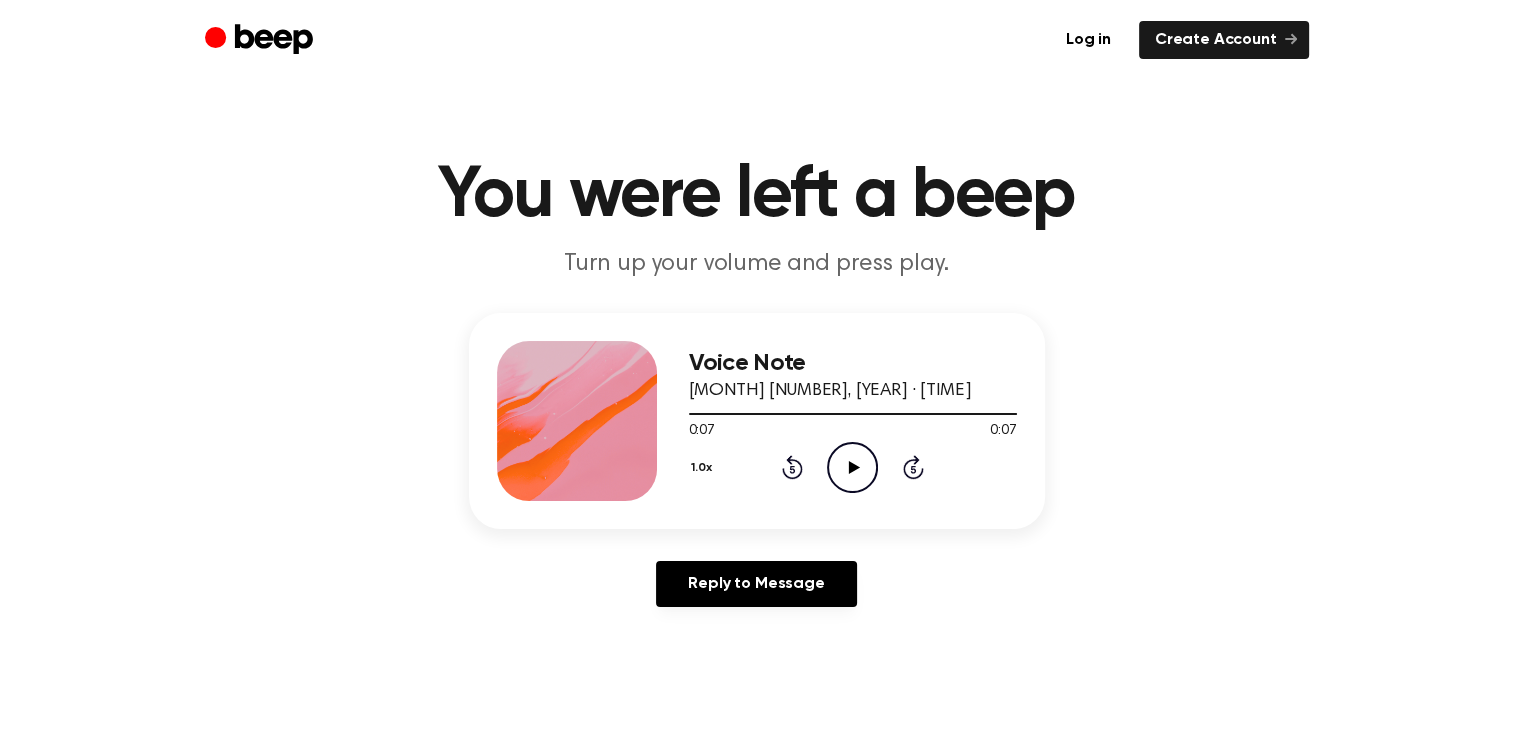 click on "Rewind 5 seconds" 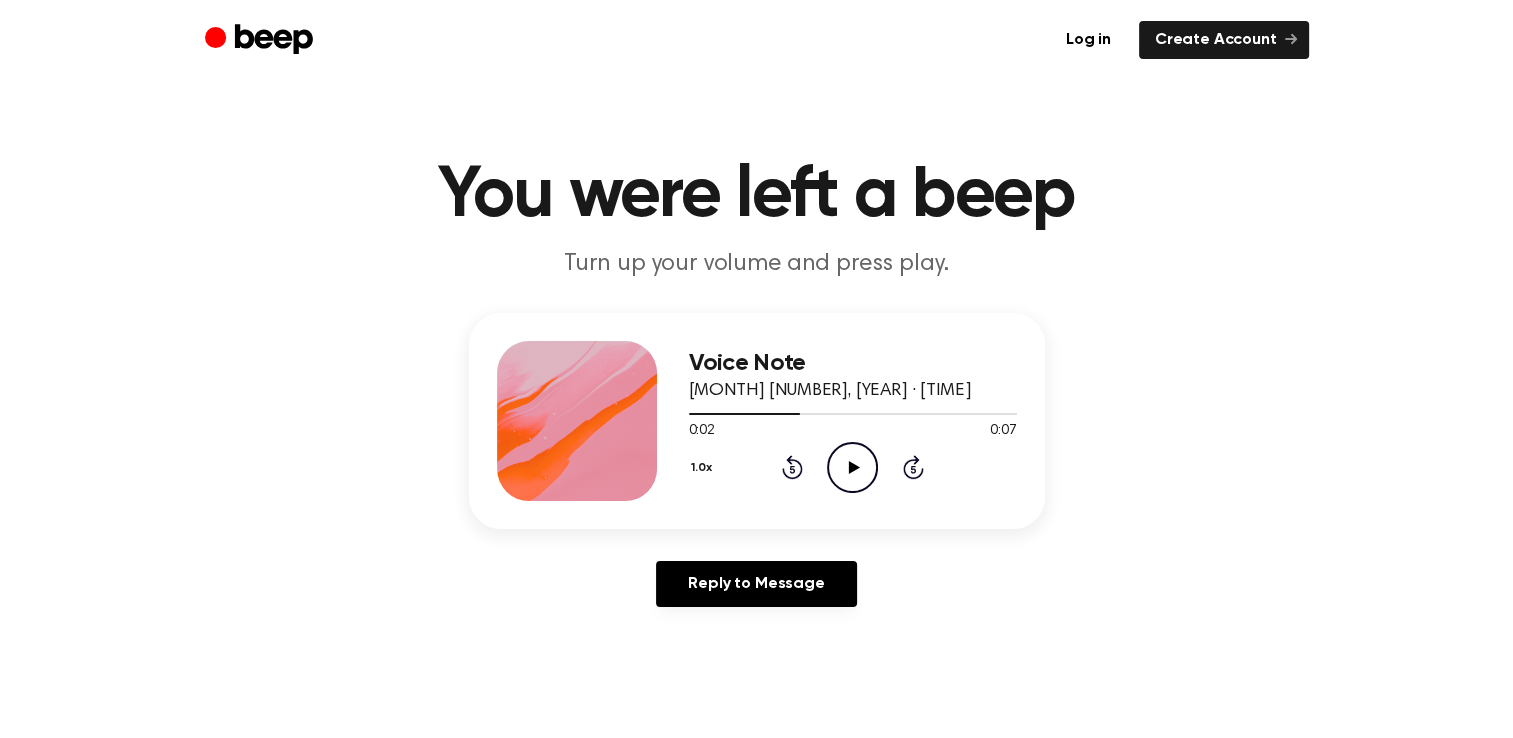 click 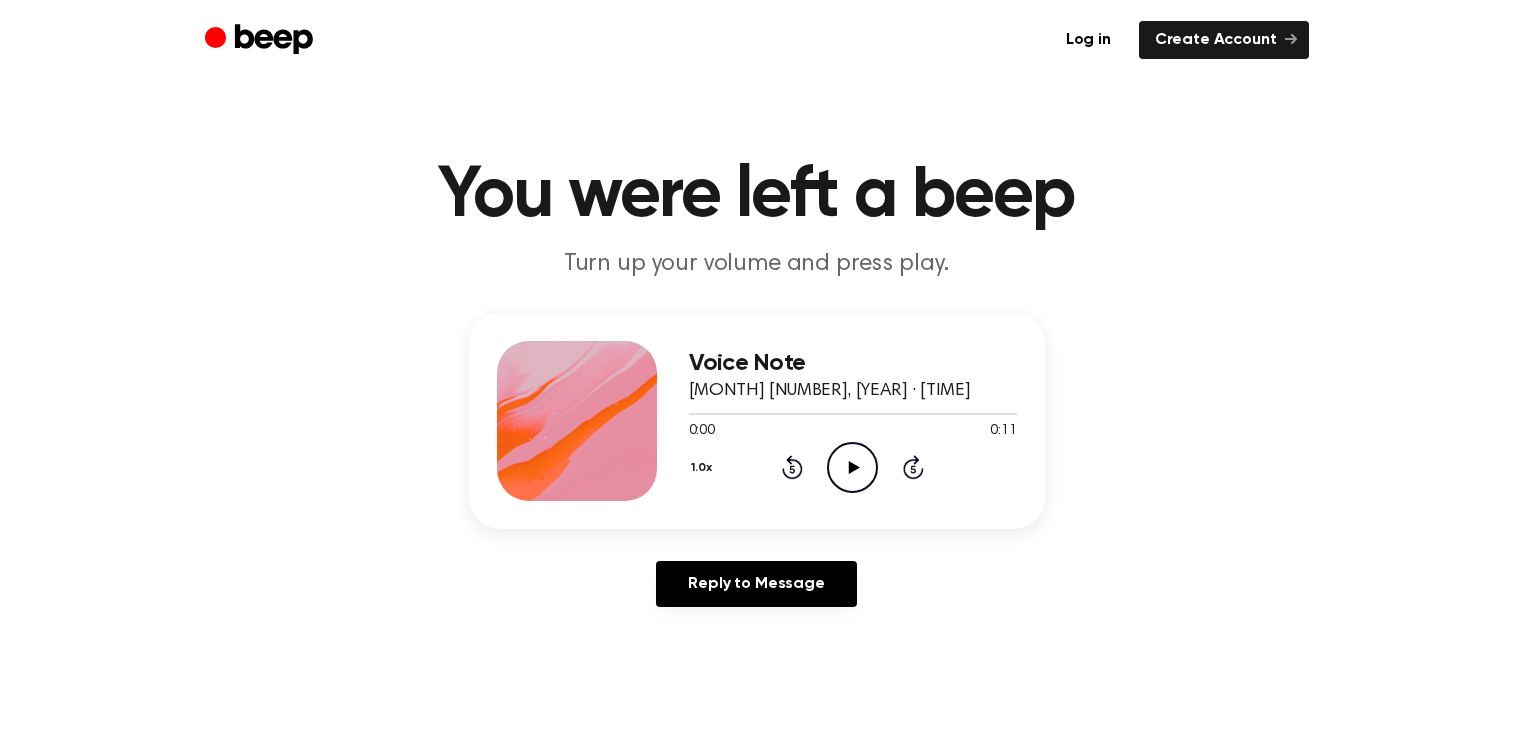 scroll, scrollTop: 0, scrollLeft: 0, axis: both 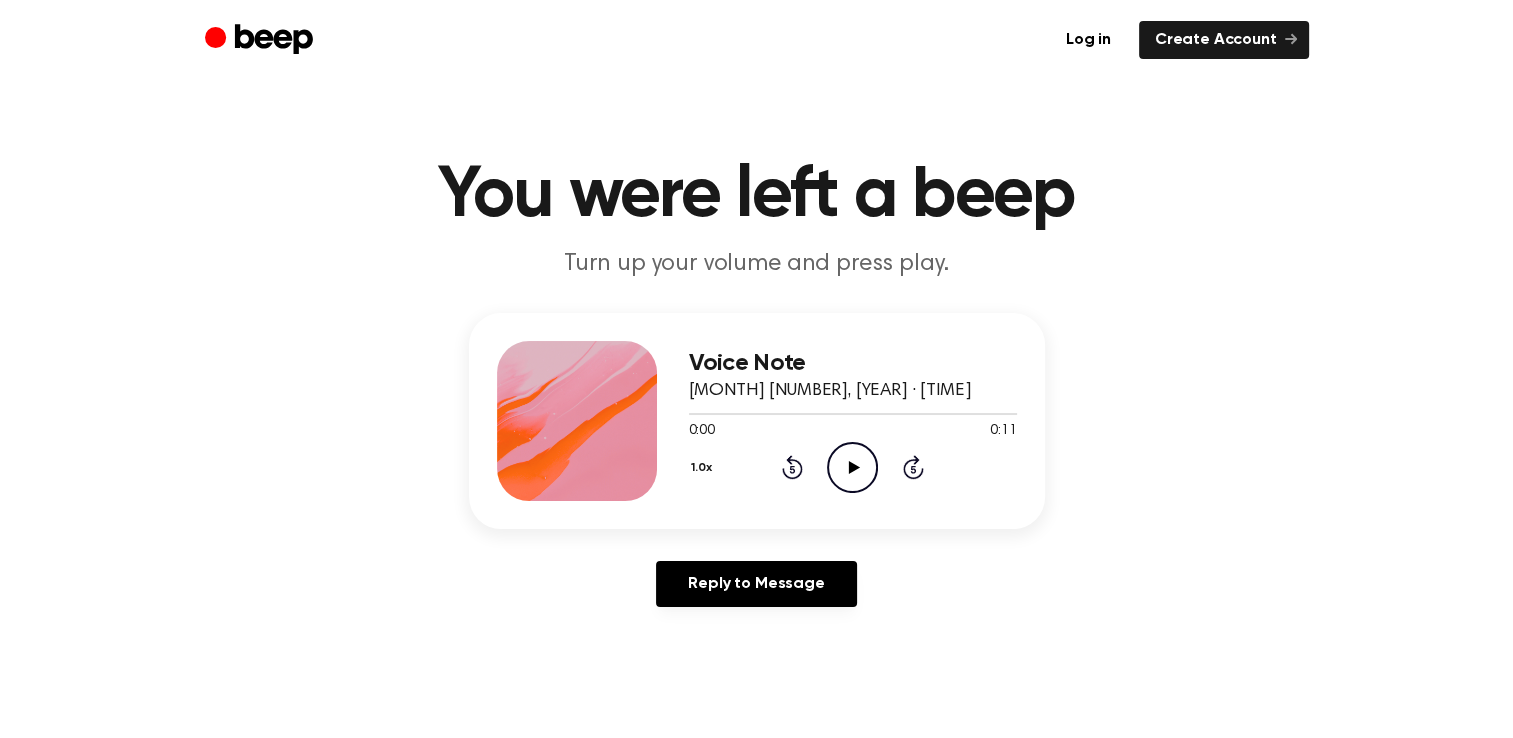 click on "Play Audio" 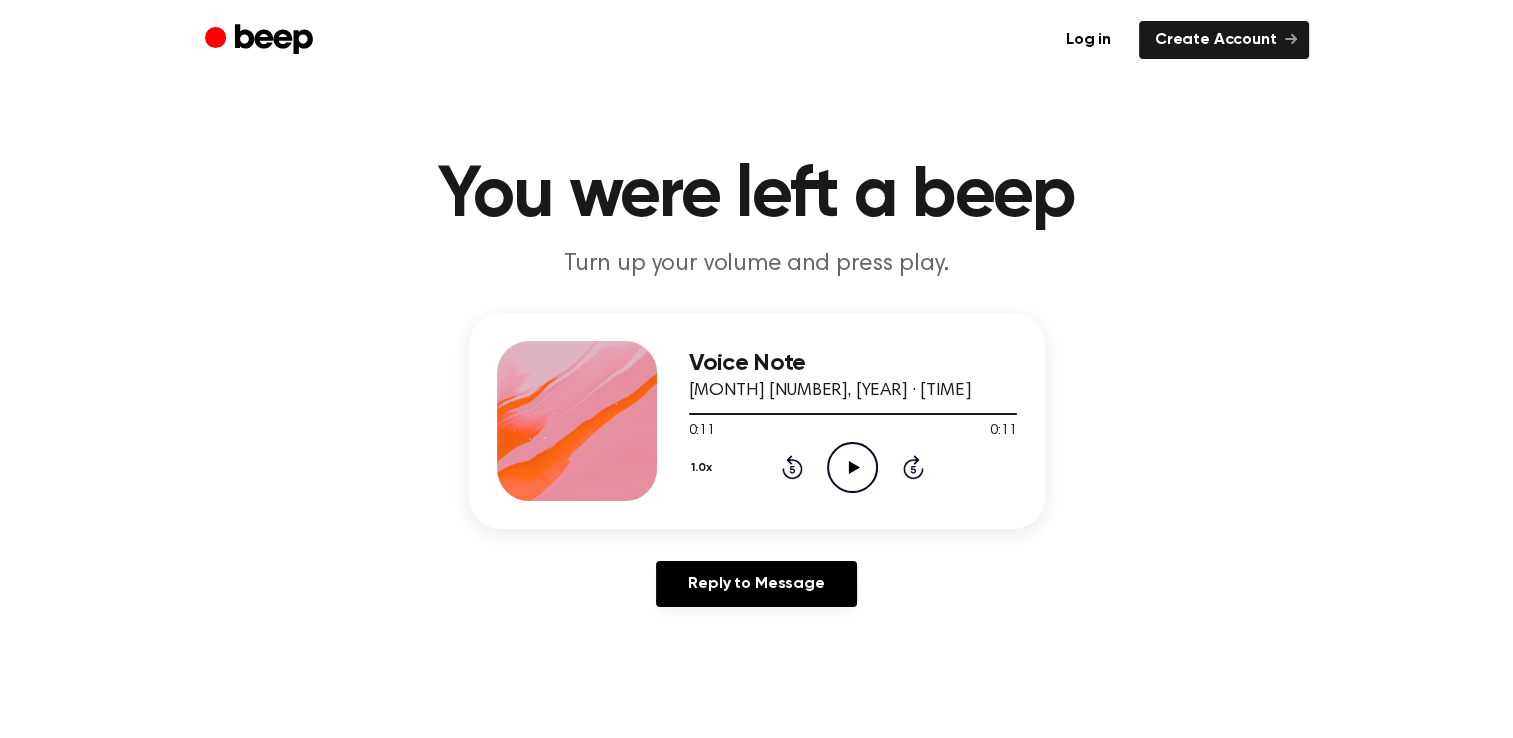 click on "Play Audio" 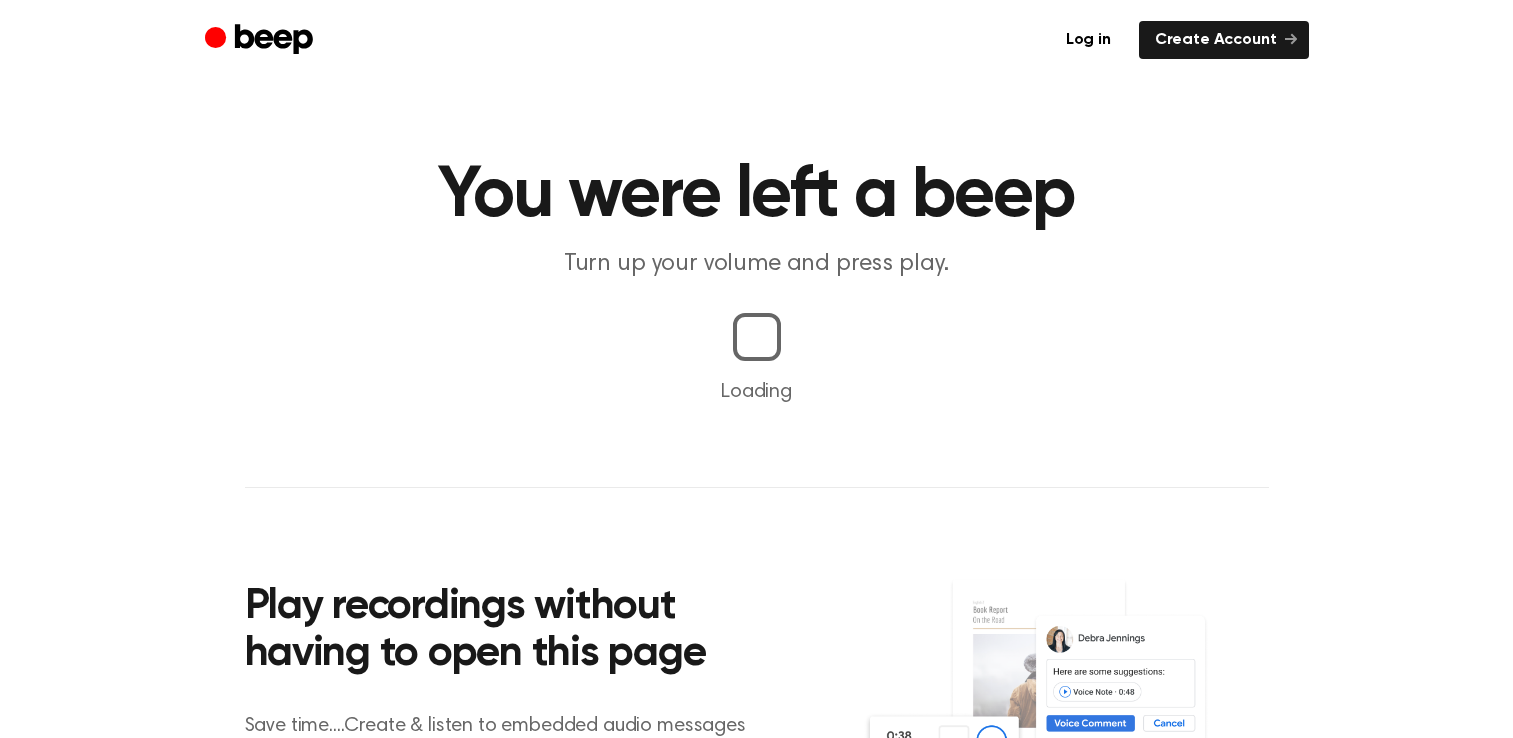 scroll, scrollTop: 0, scrollLeft: 0, axis: both 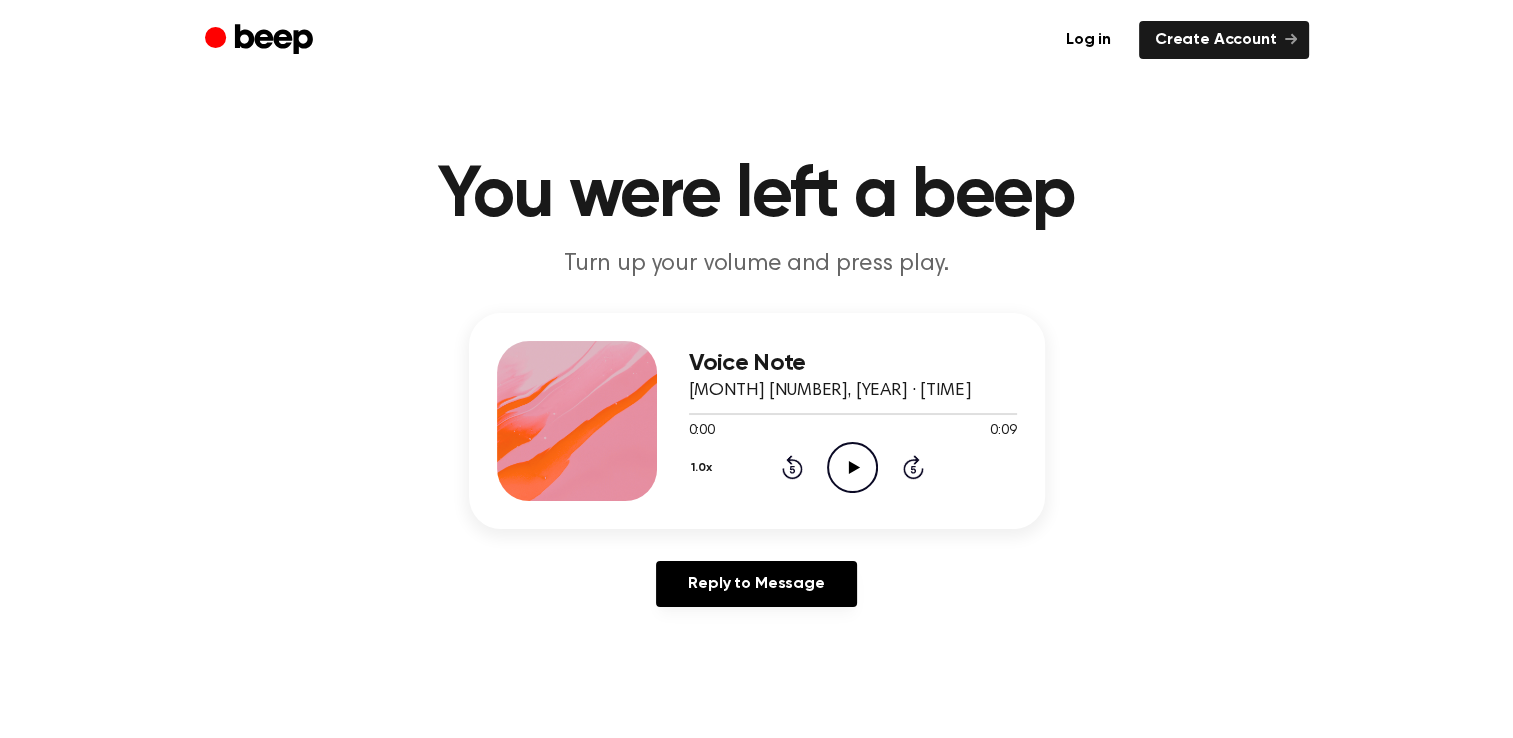 click on "Play Audio" 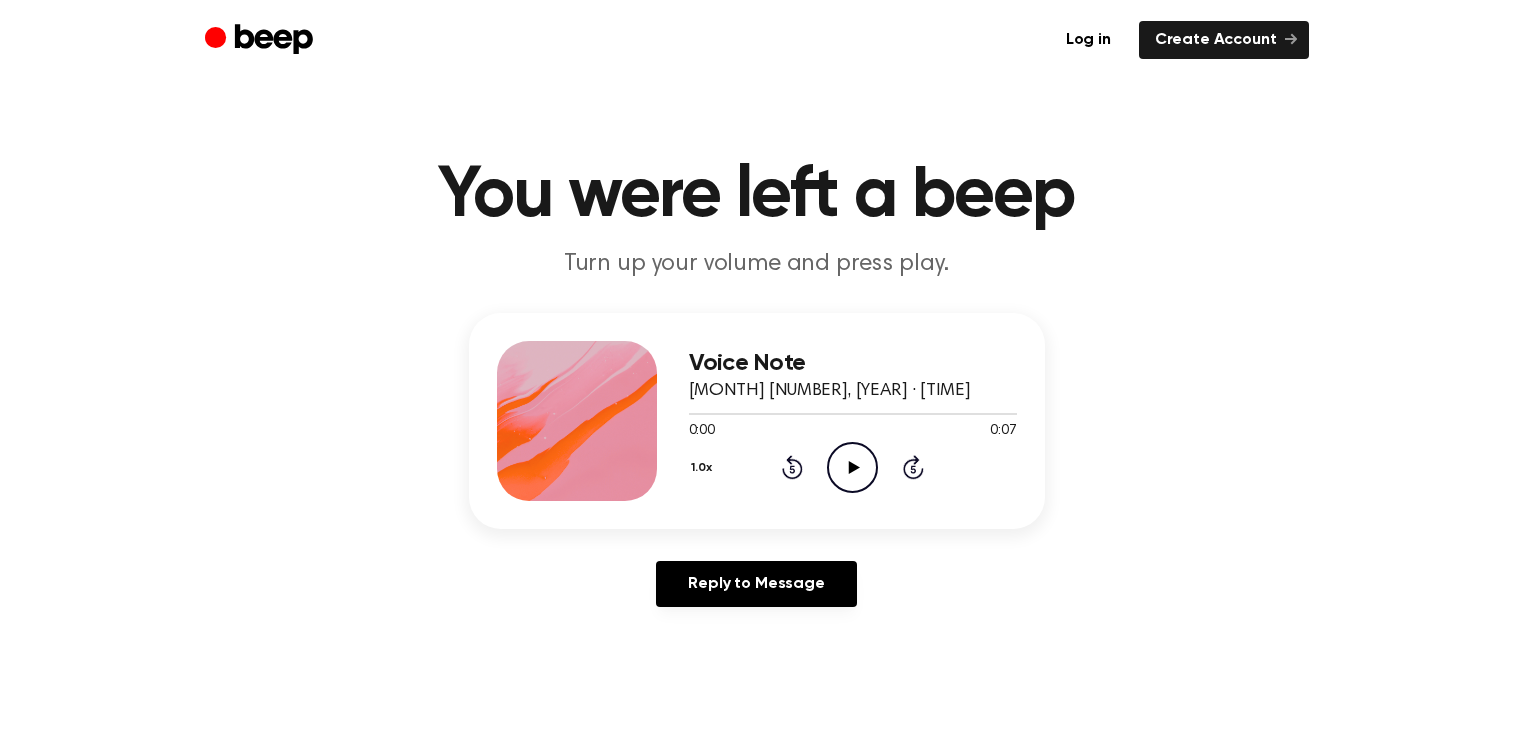 scroll, scrollTop: 0, scrollLeft: 0, axis: both 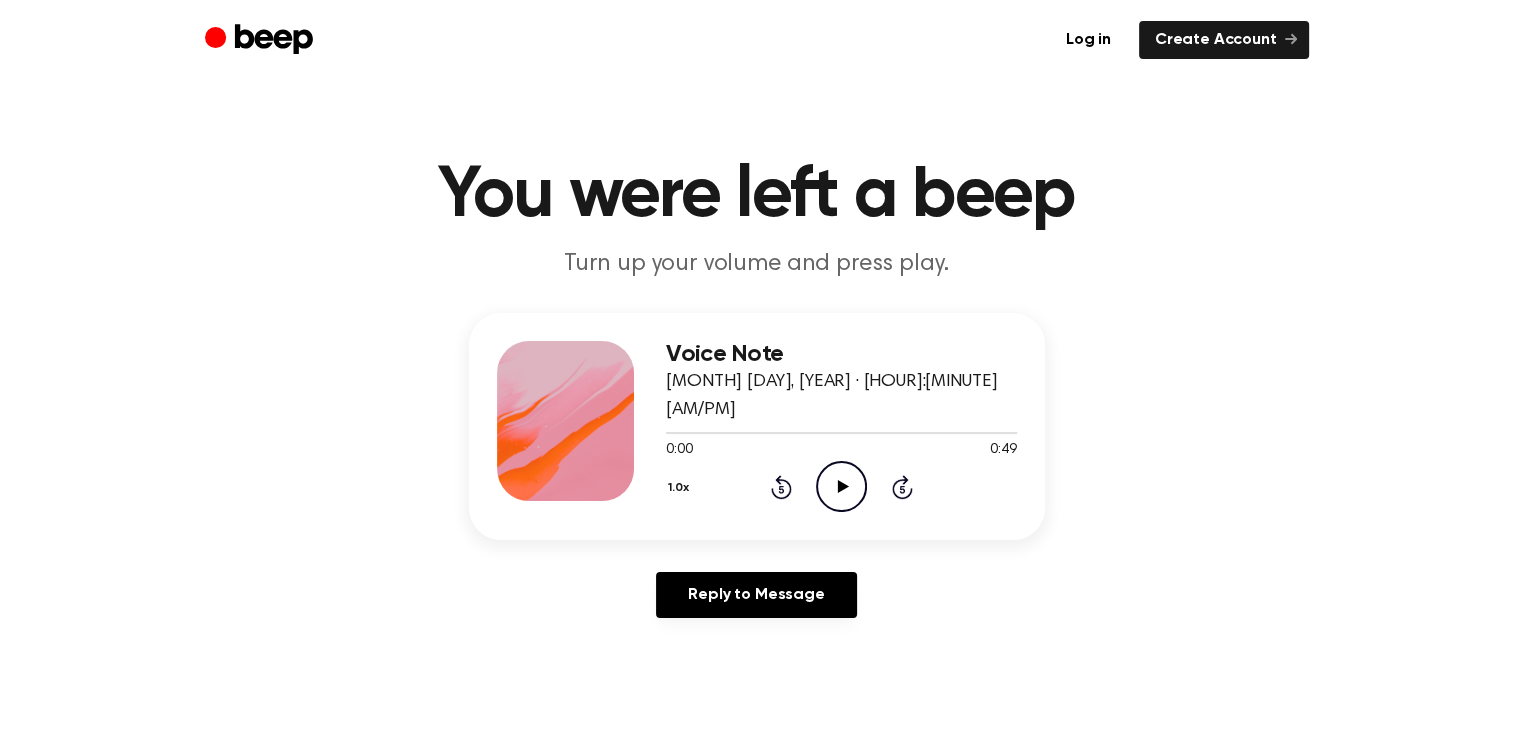 click on "Play Audio" 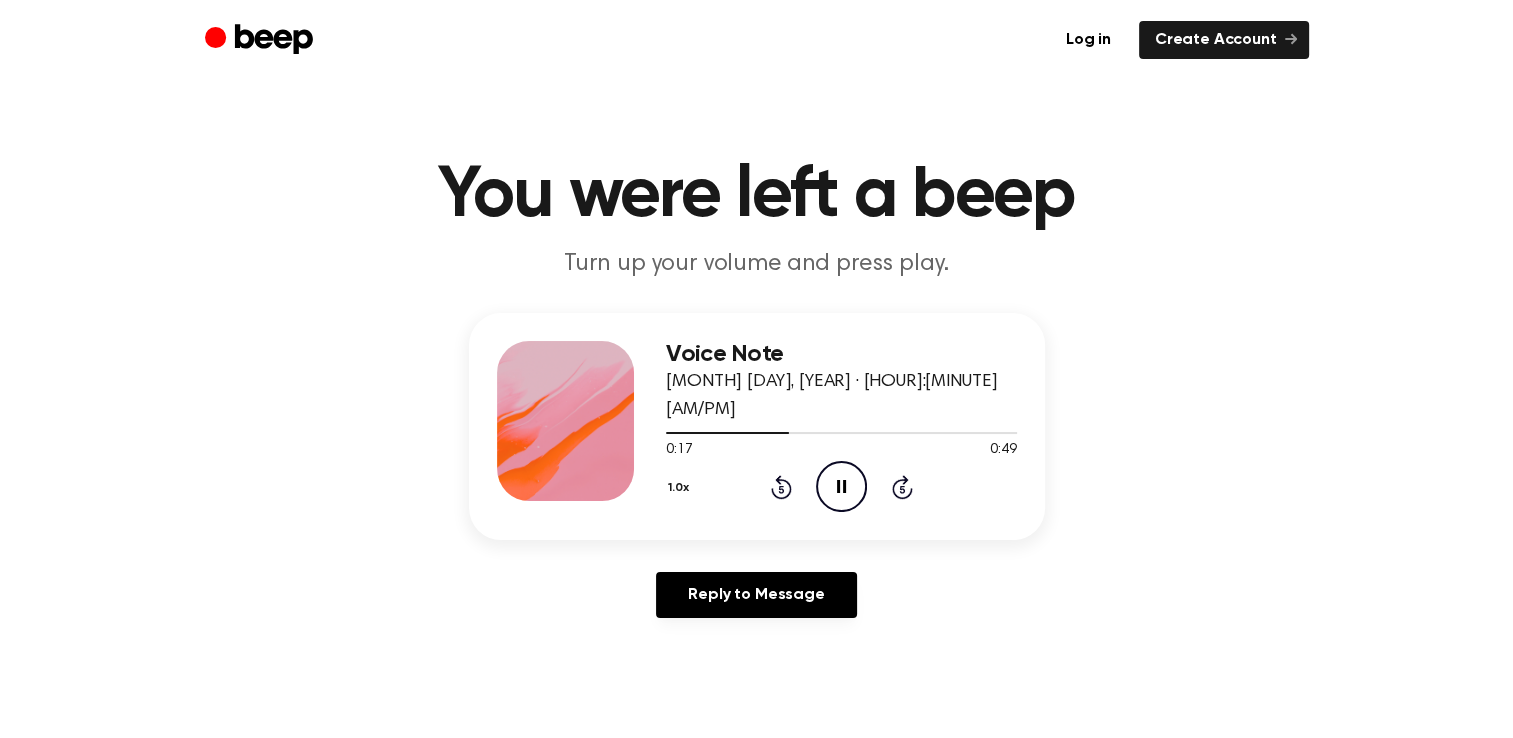 click on "Rewind 5 seconds" 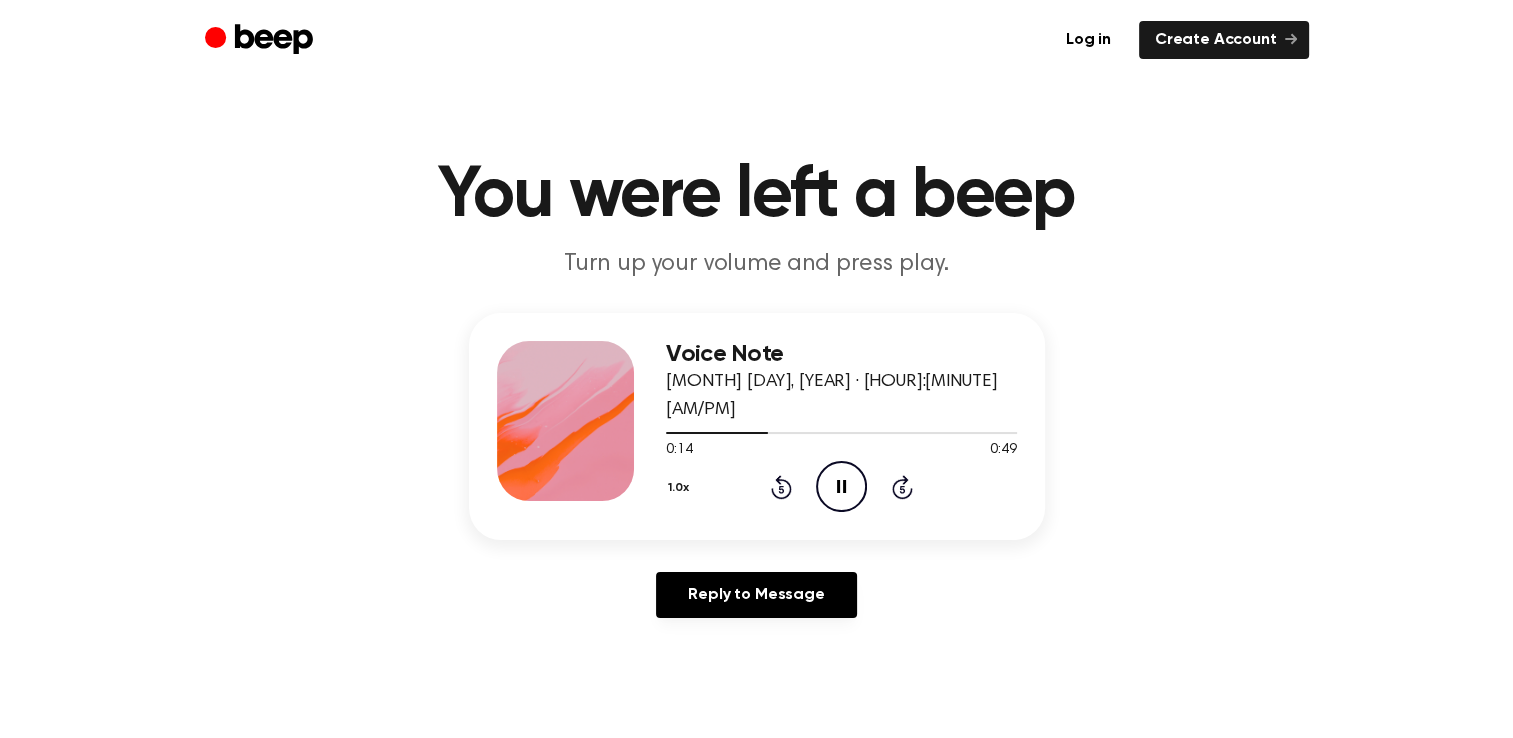 click 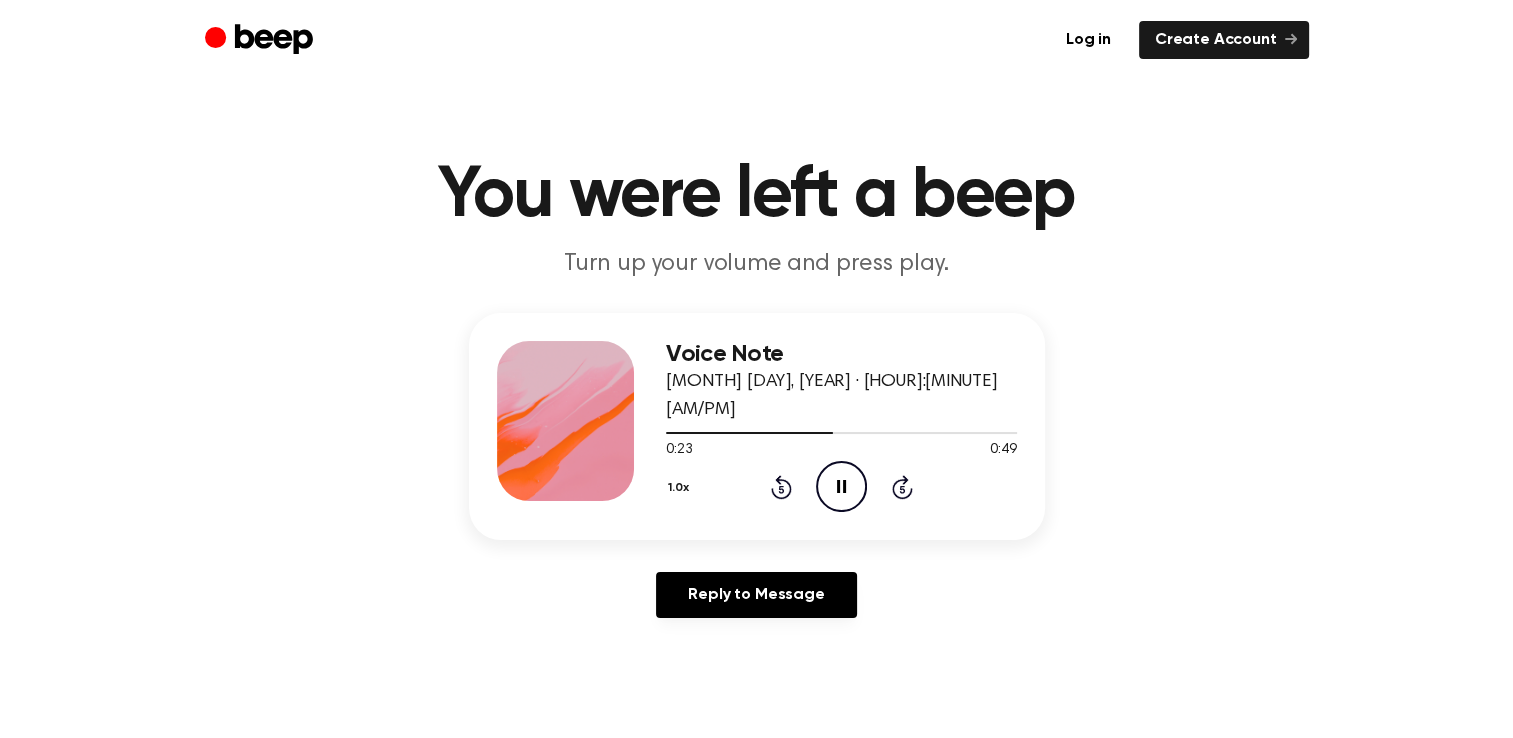 click 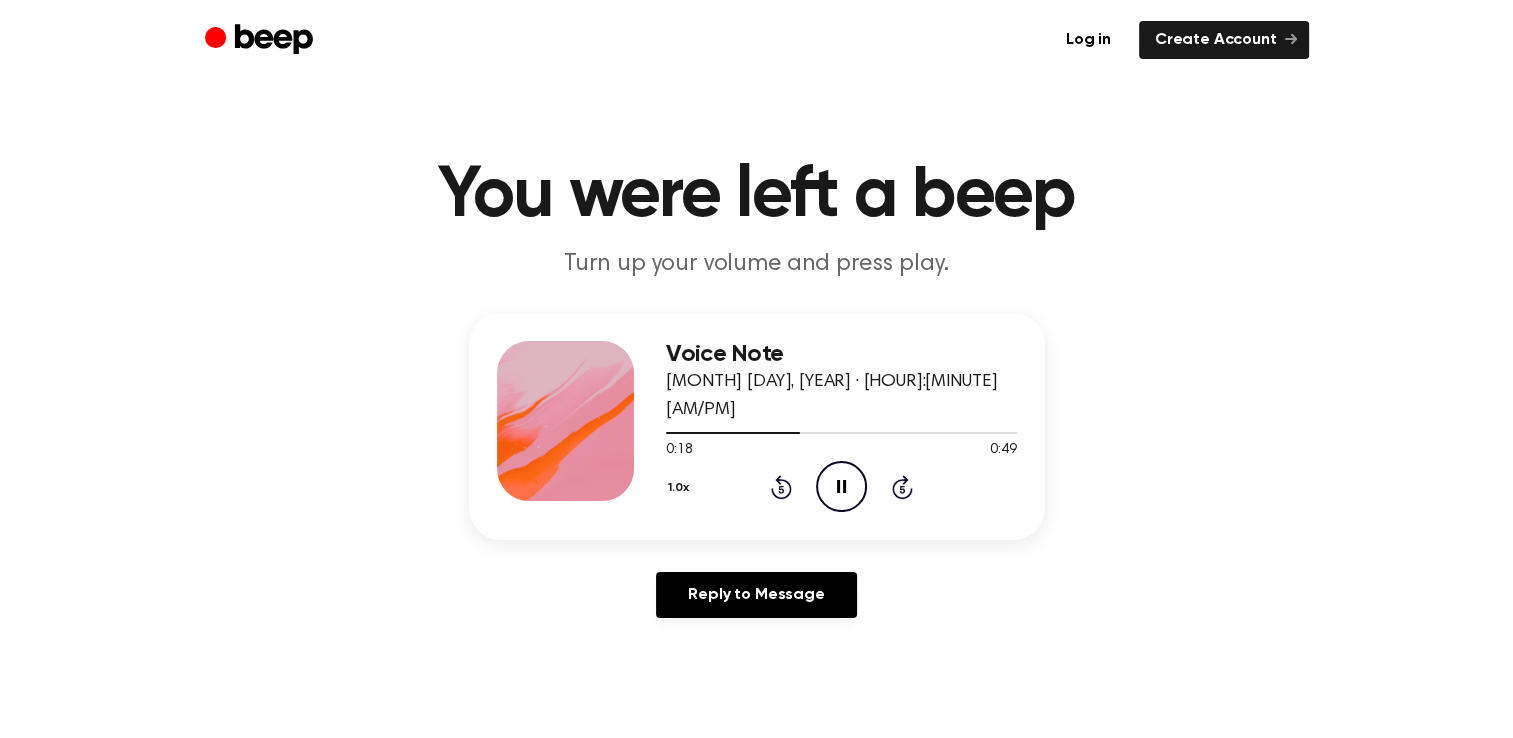 click 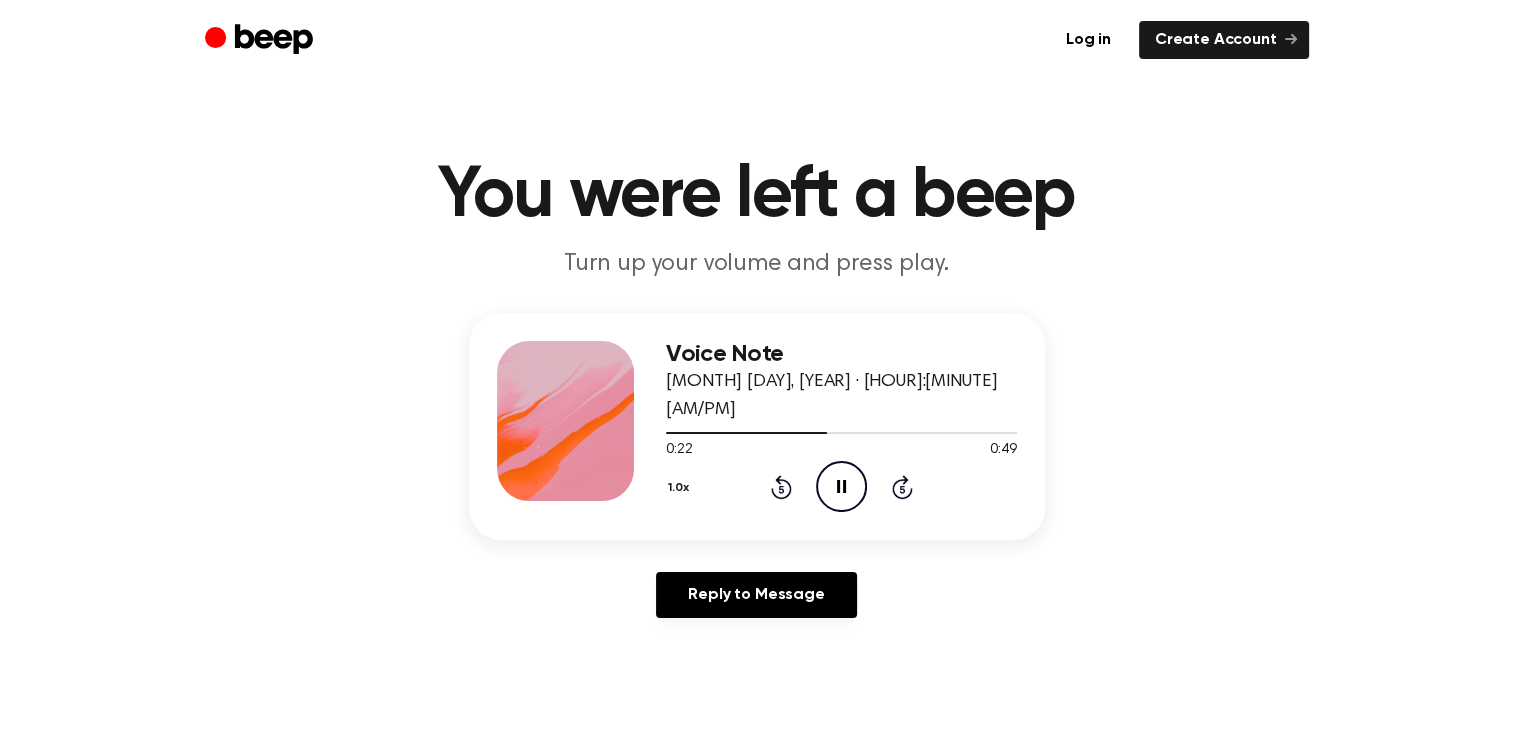 click 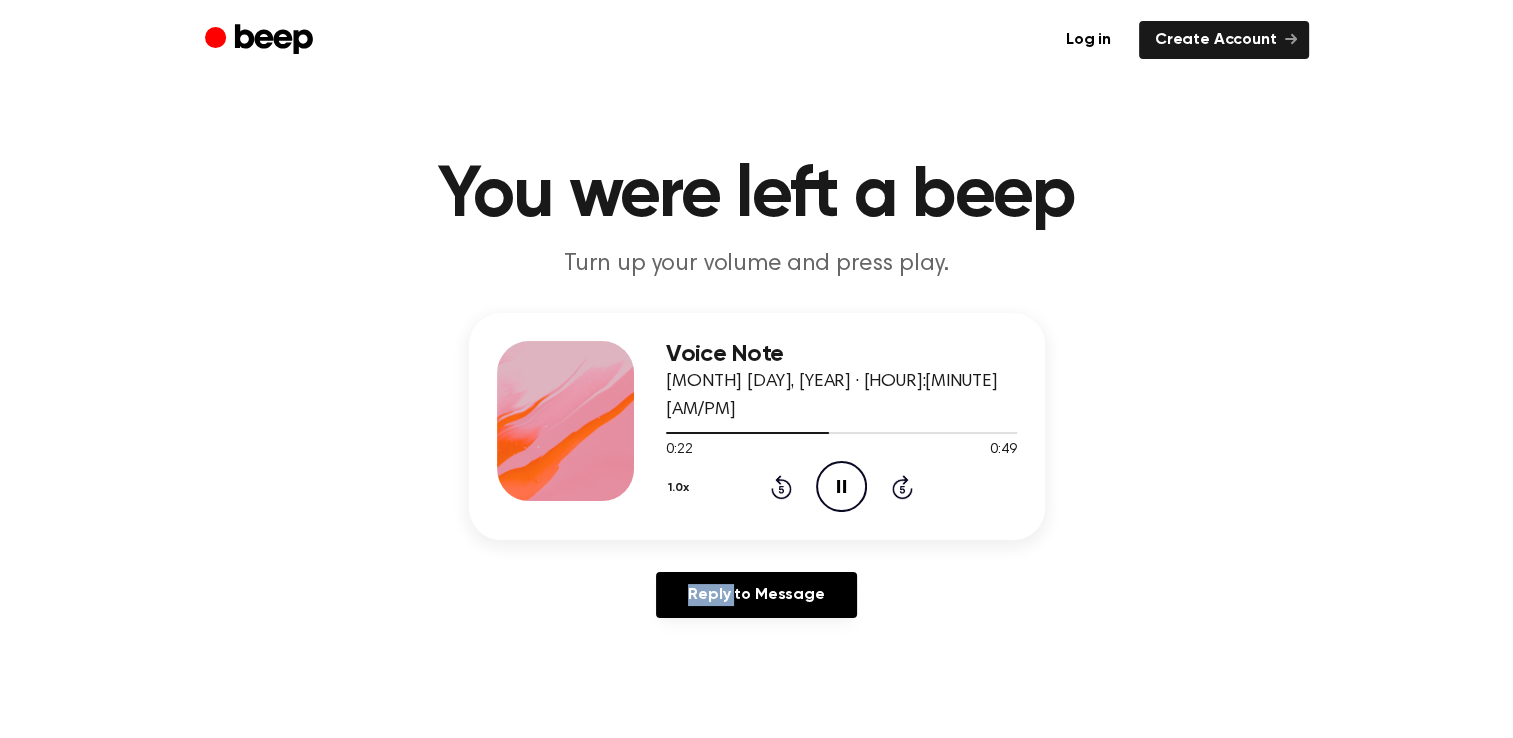 click 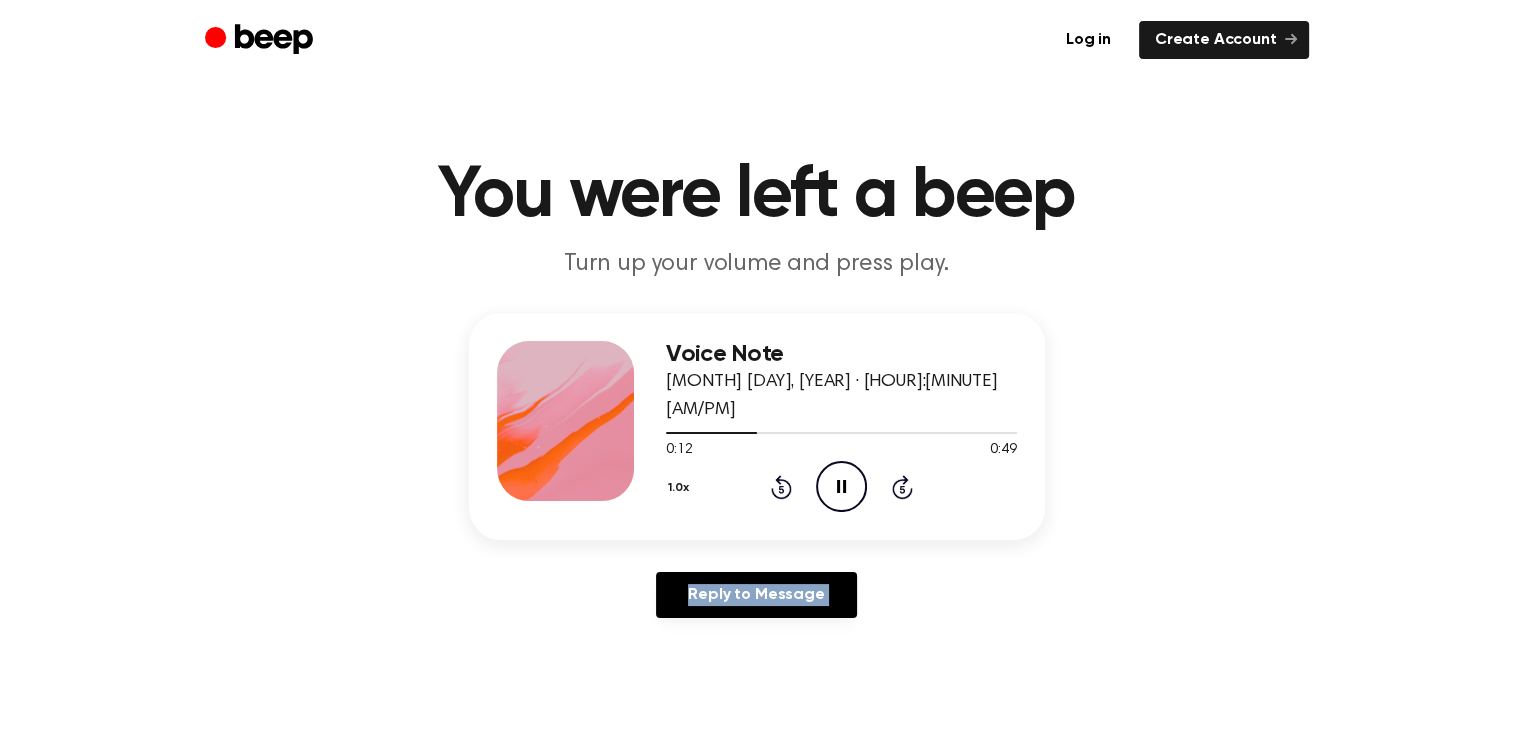 click on "Rewind 5 seconds" 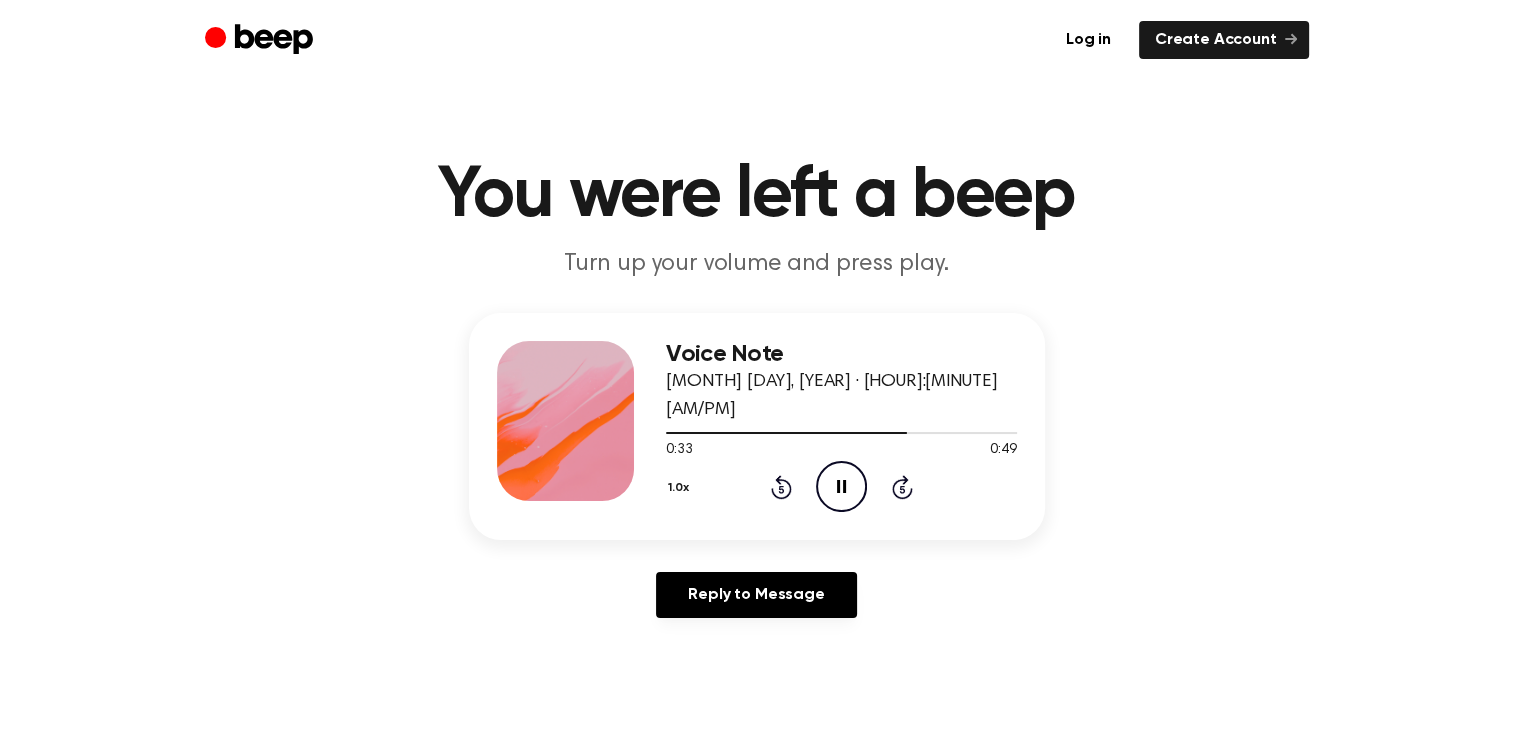 click 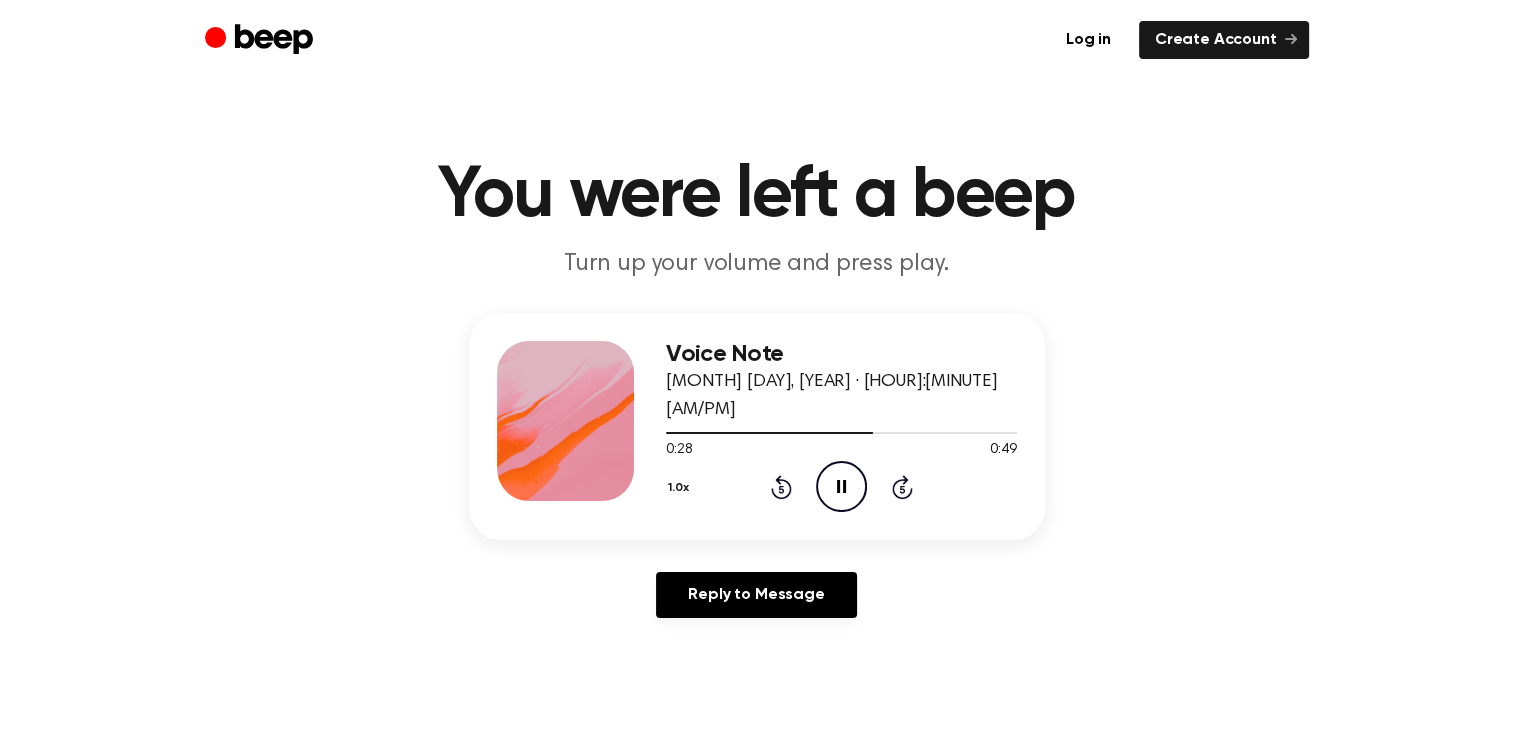 click 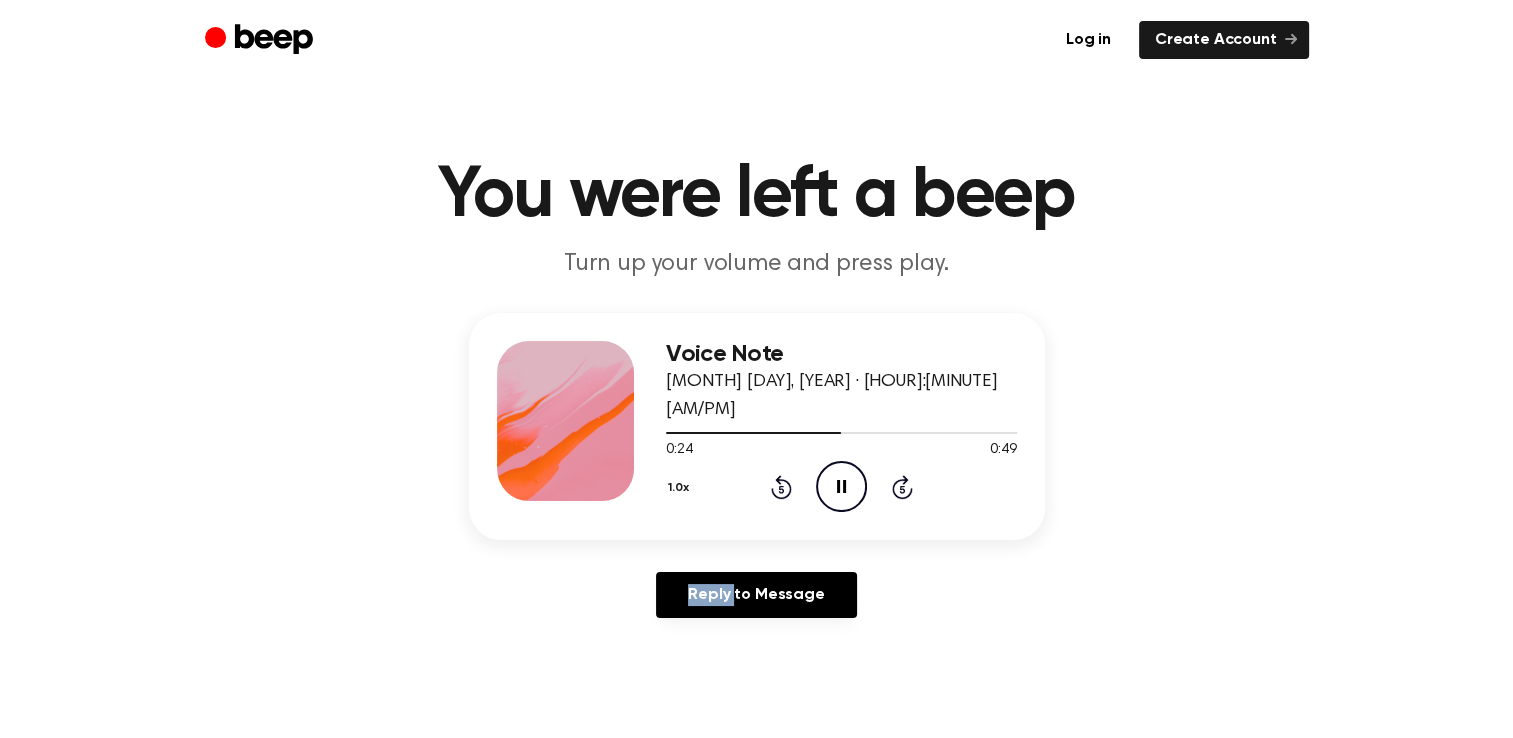 click 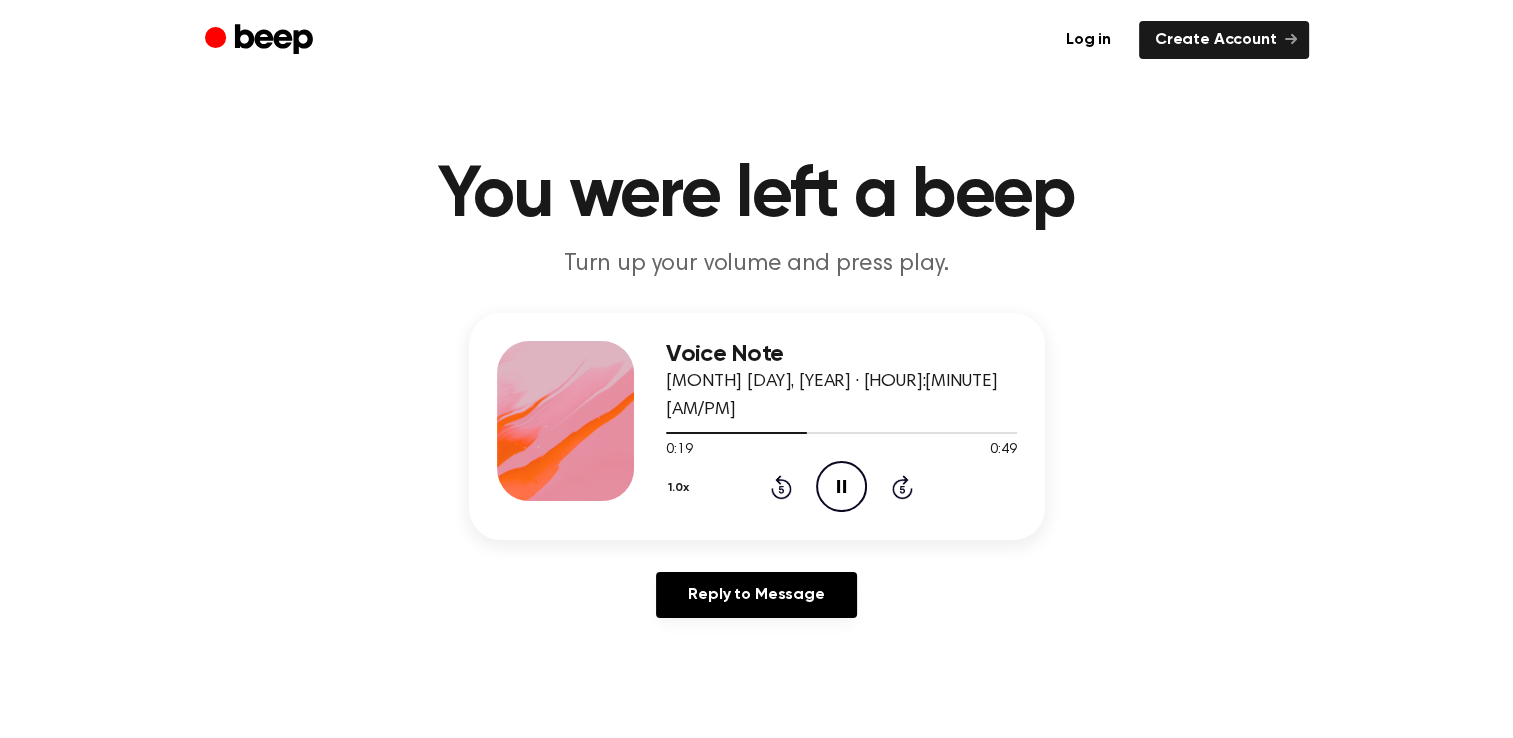 click 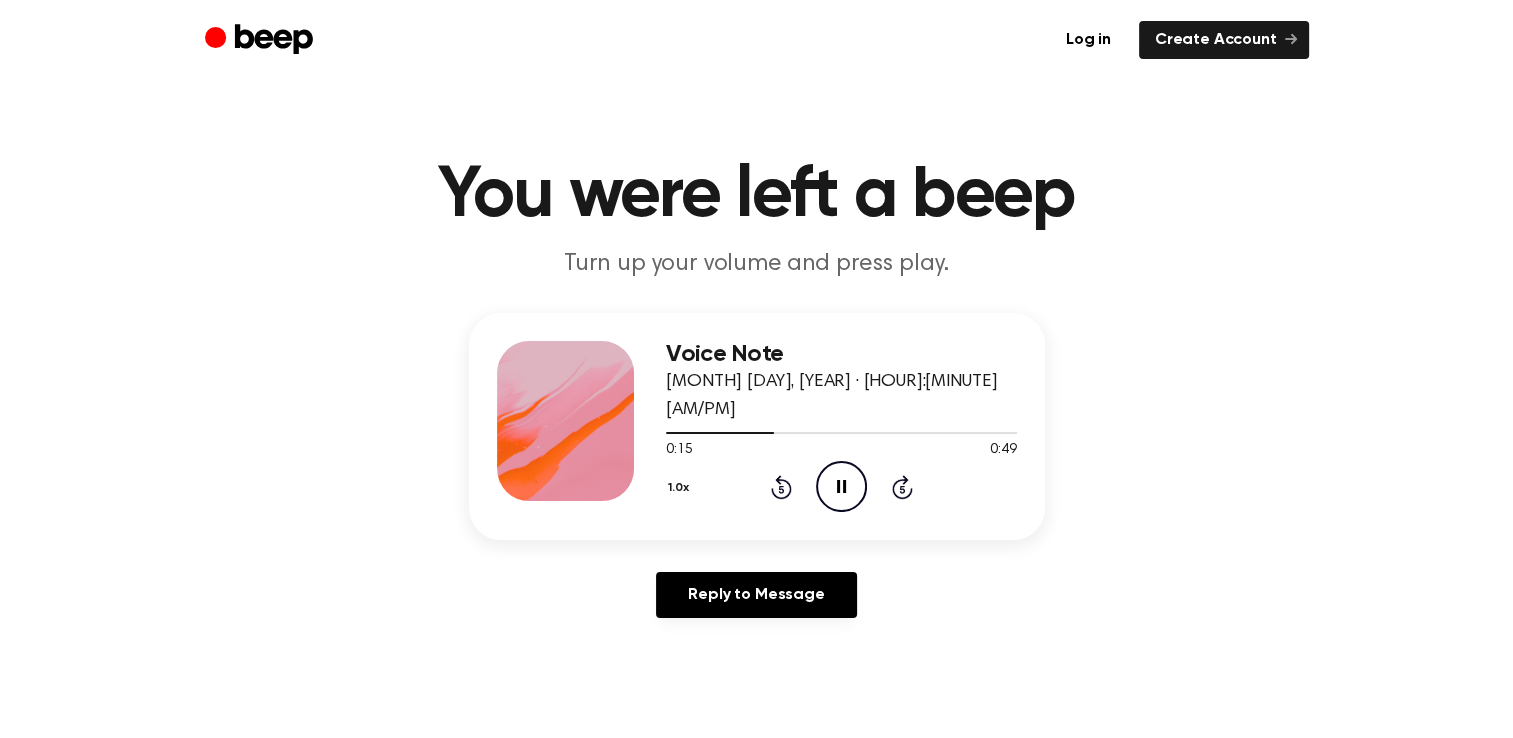click 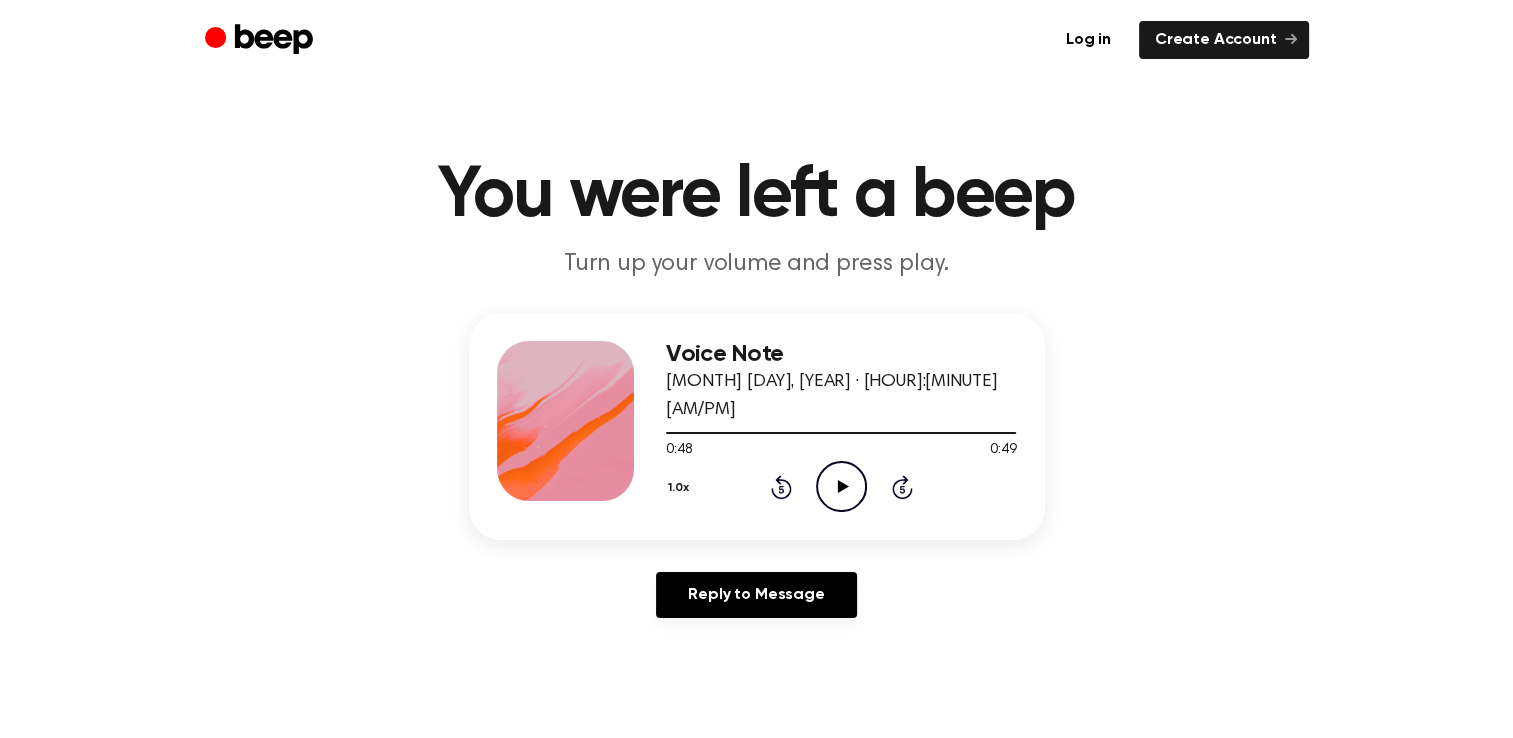 click 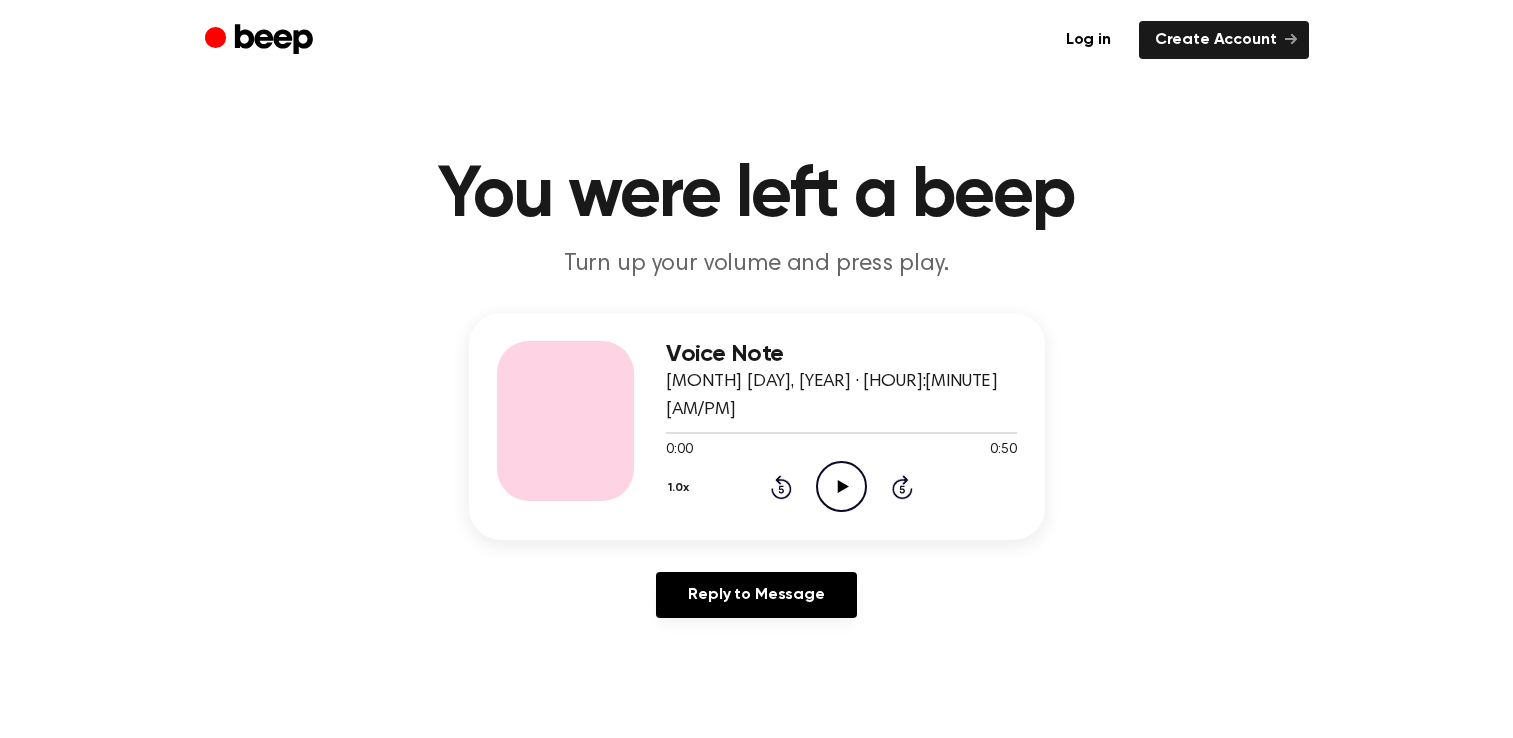 scroll, scrollTop: 0, scrollLeft: 0, axis: both 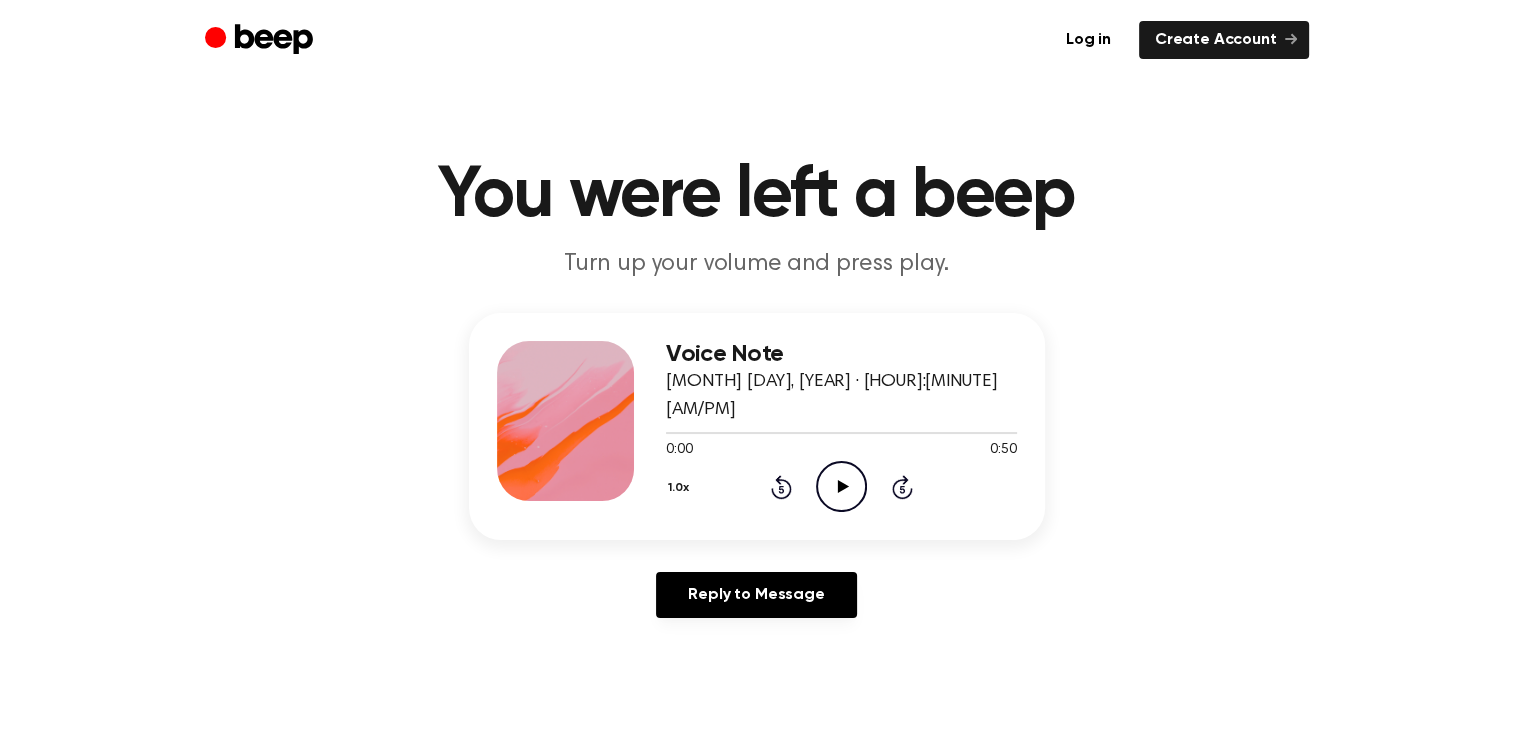 click on "Play Audio" 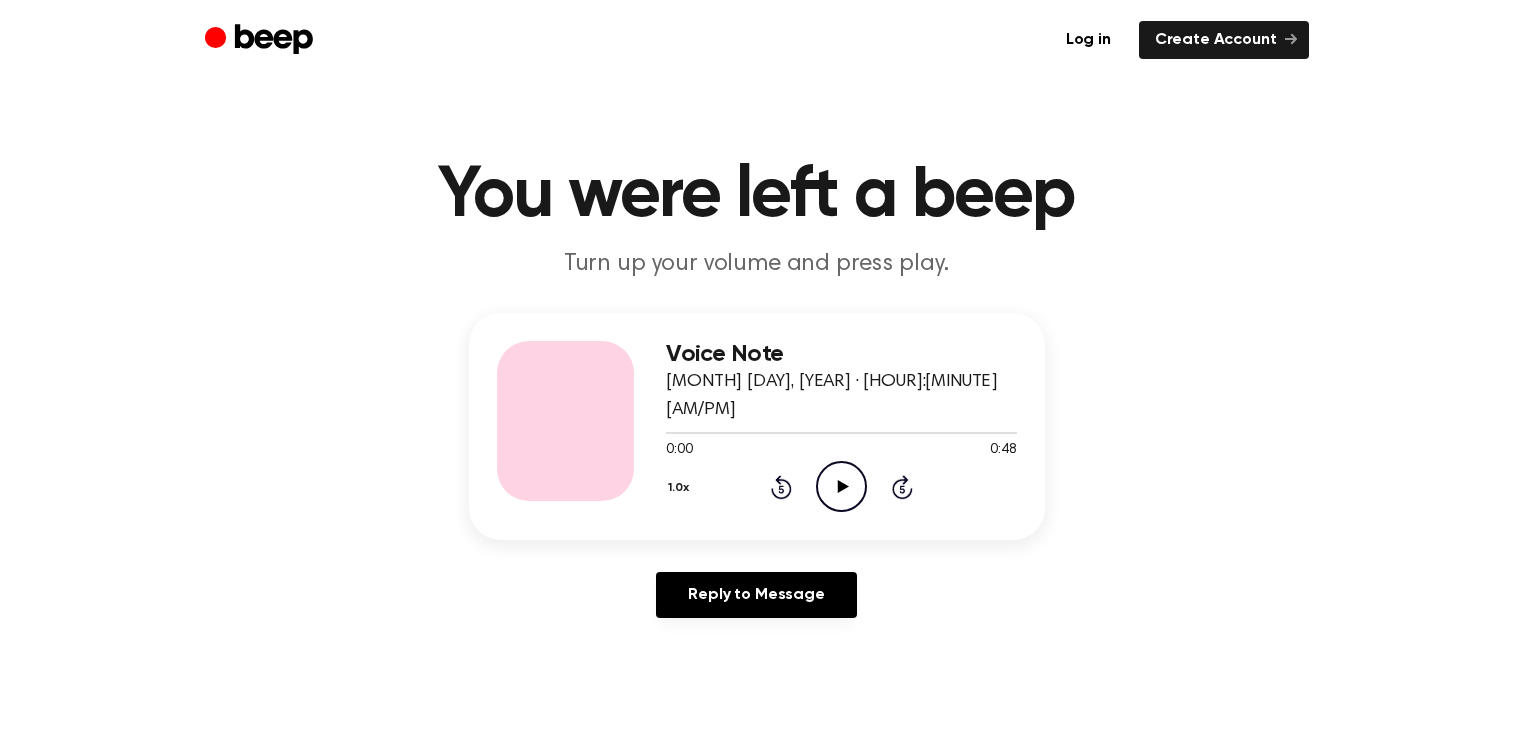 scroll, scrollTop: 0, scrollLeft: 0, axis: both 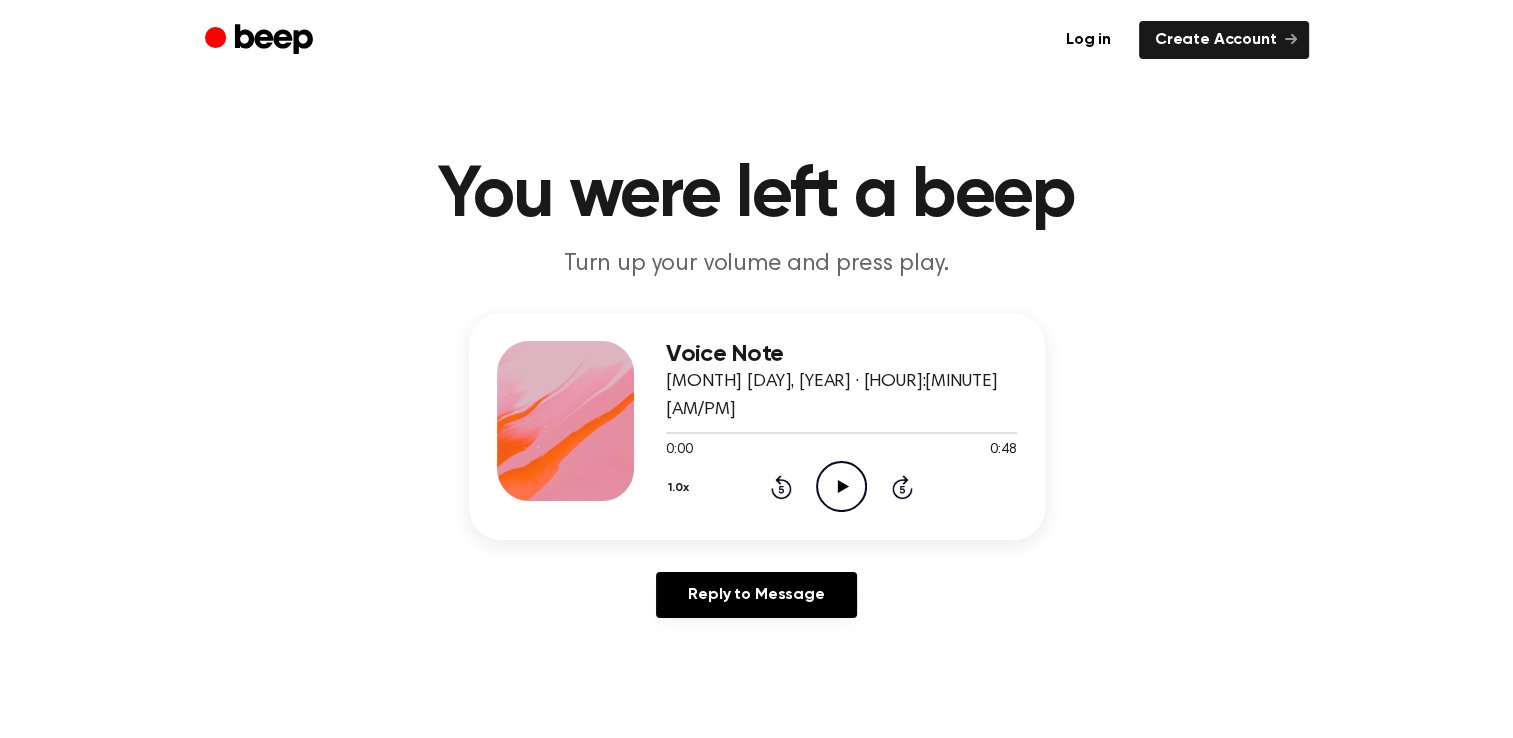 click on "Play Audio" 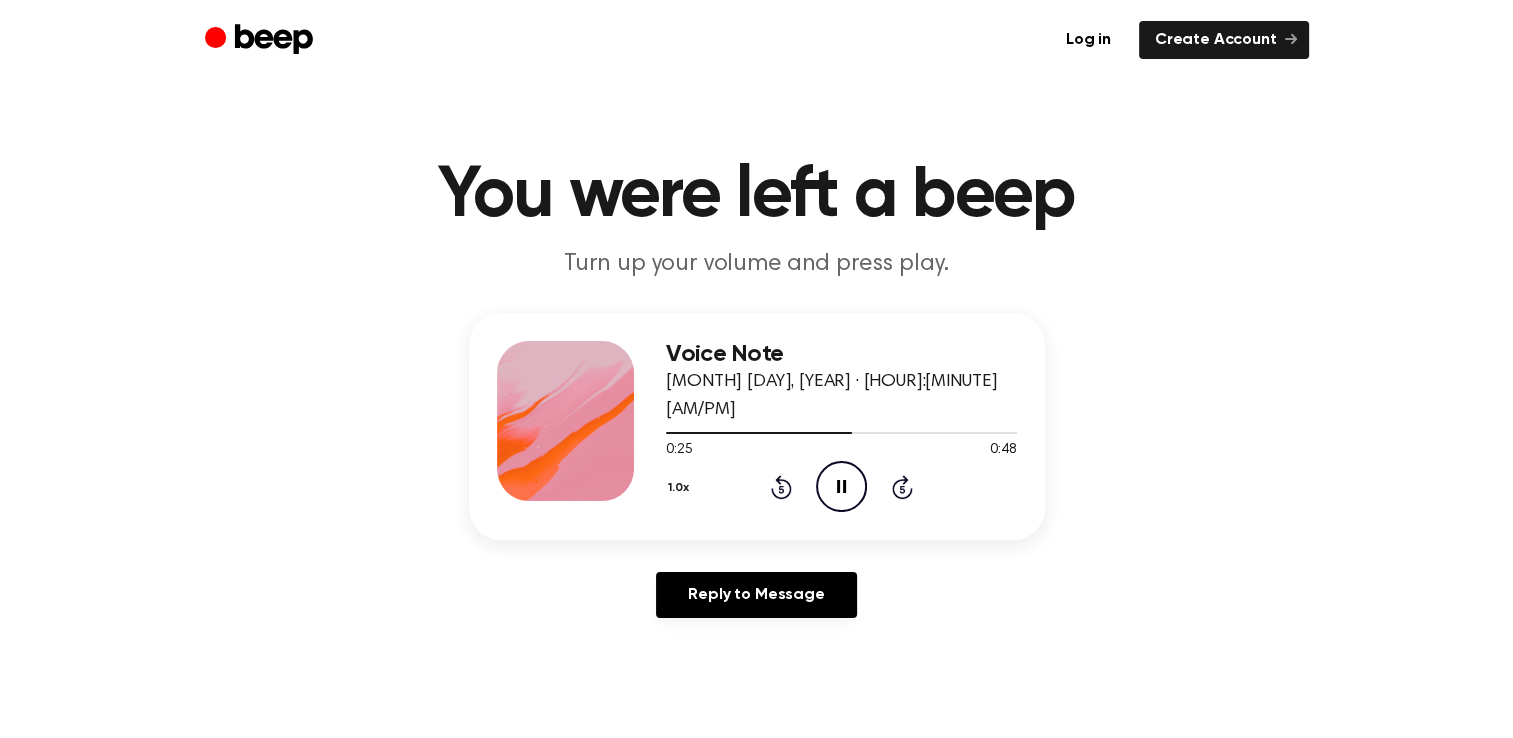 click 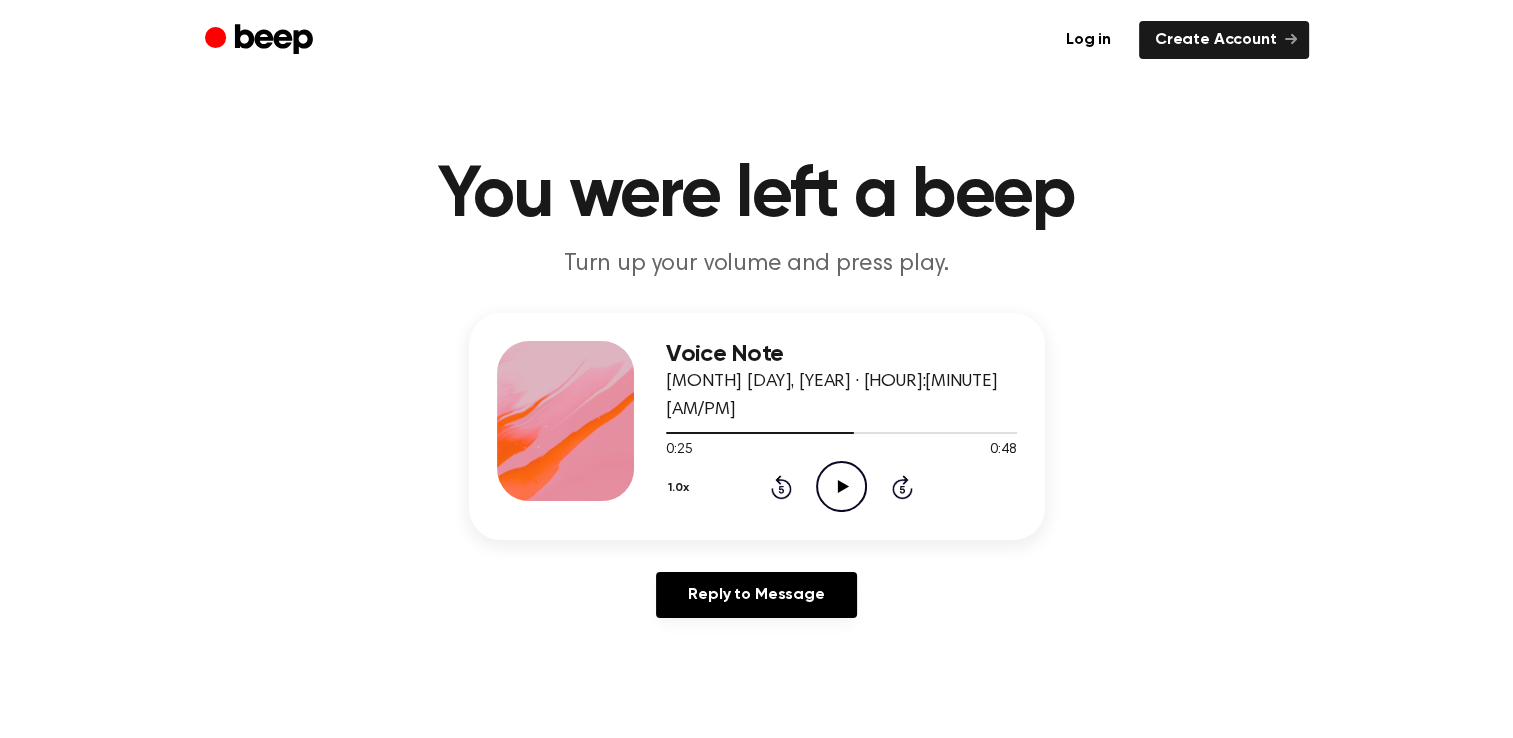 click on "Play Audio" 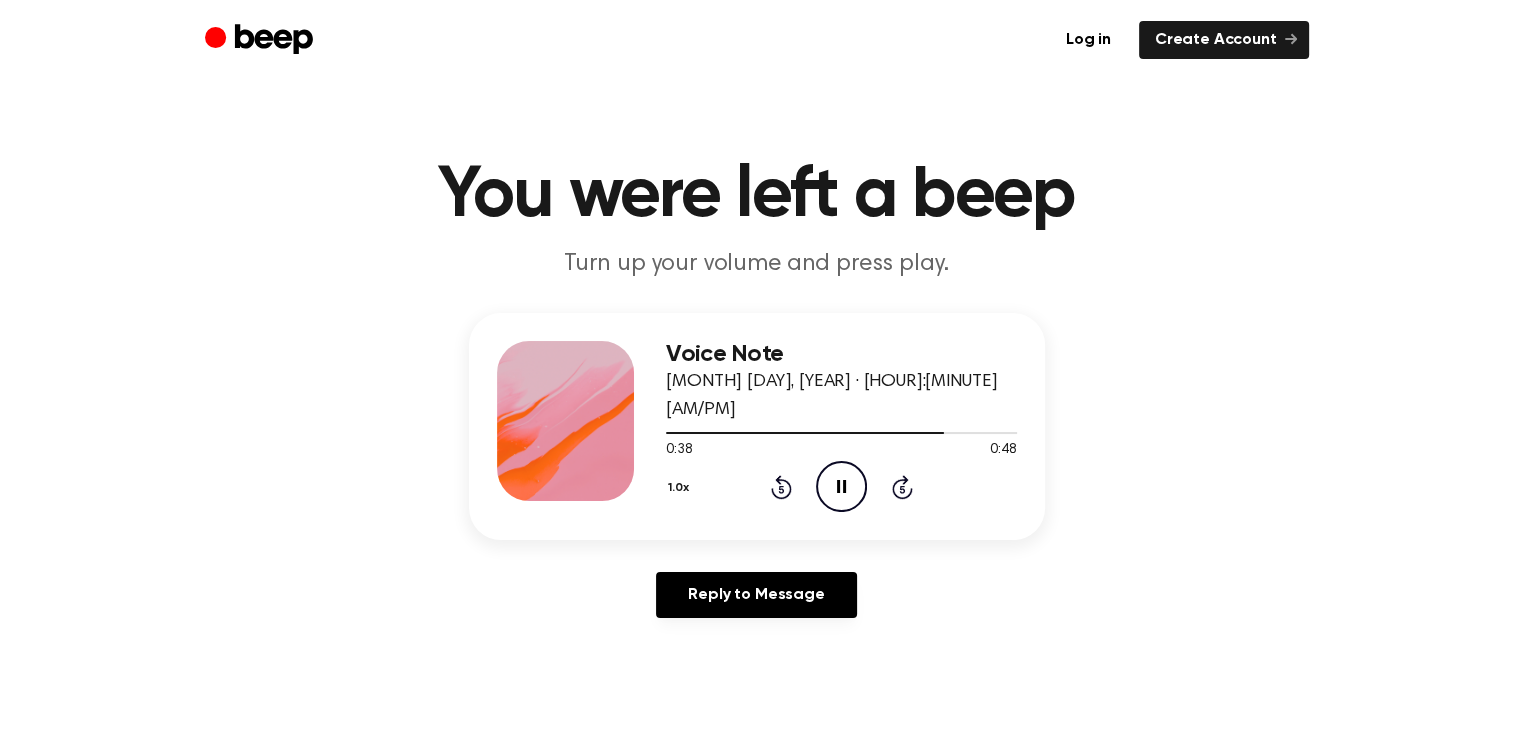 click 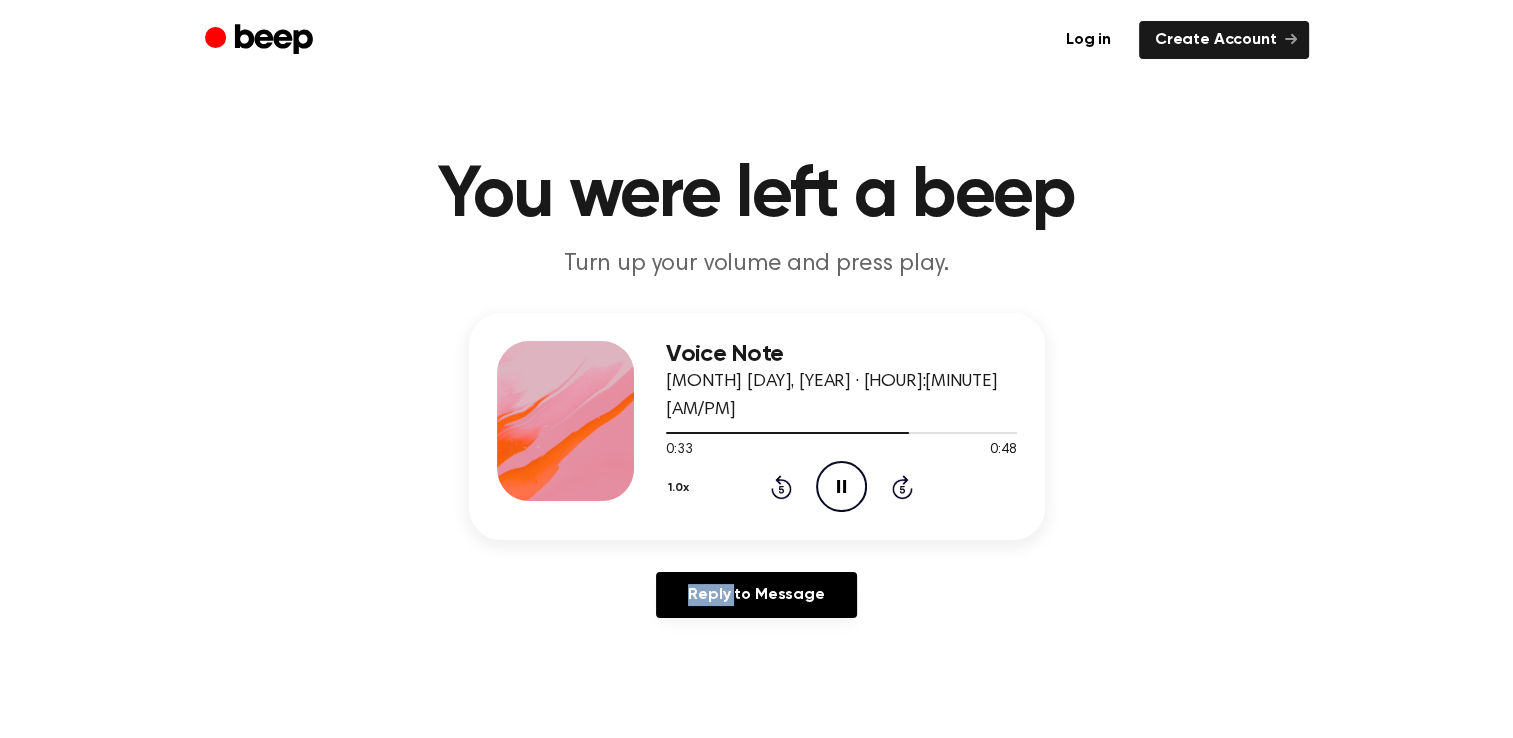 click 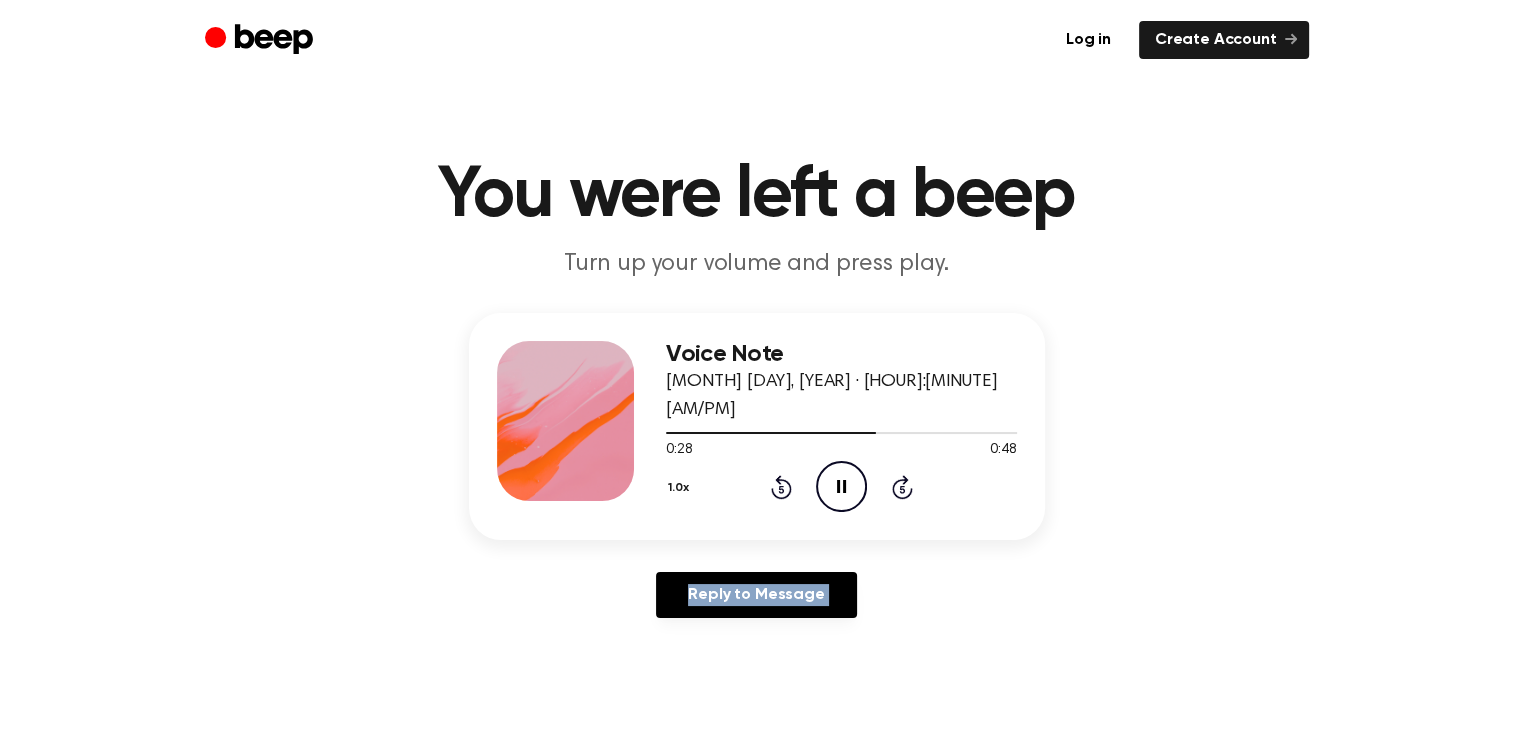 click 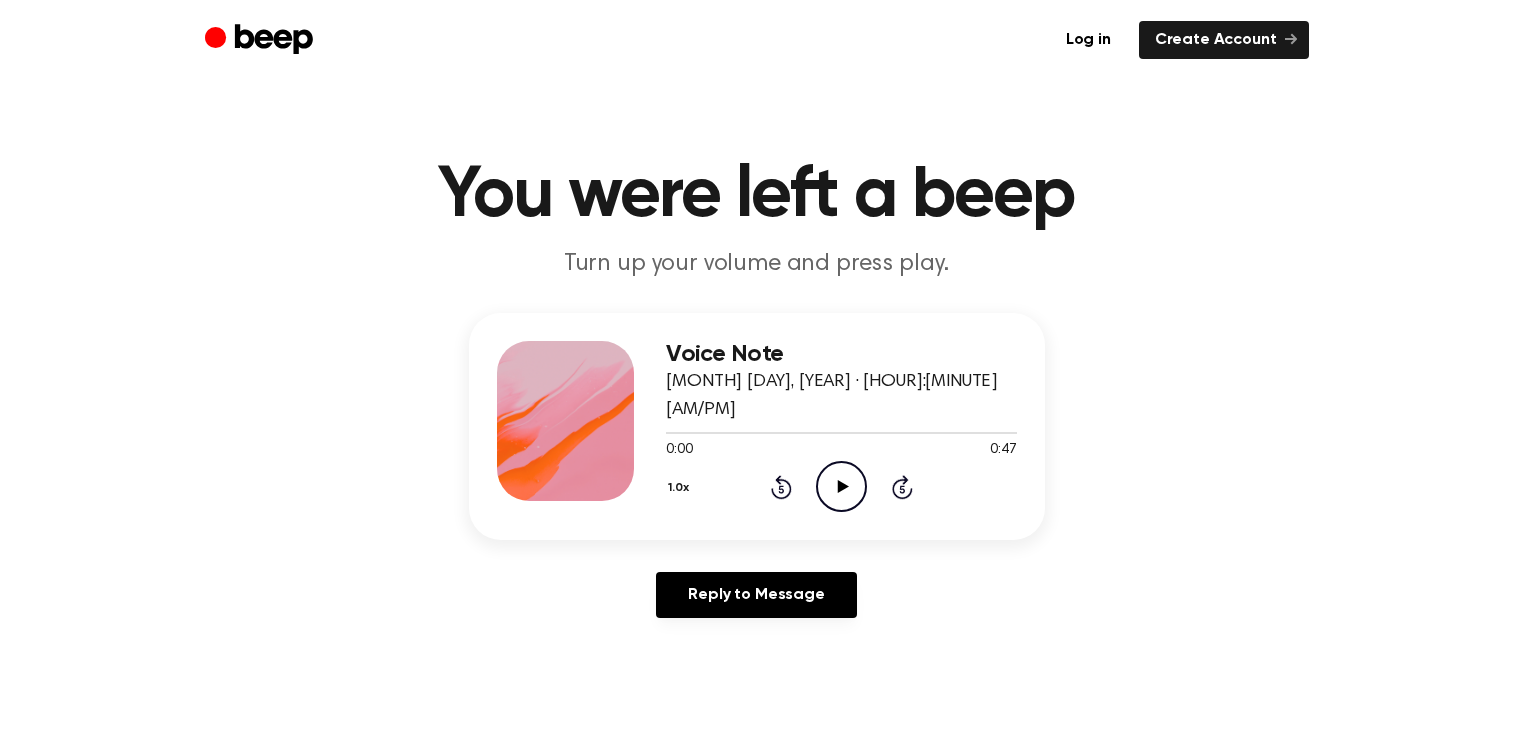scroll, scrollTop: 0, scrollLeft: 0, axis: both 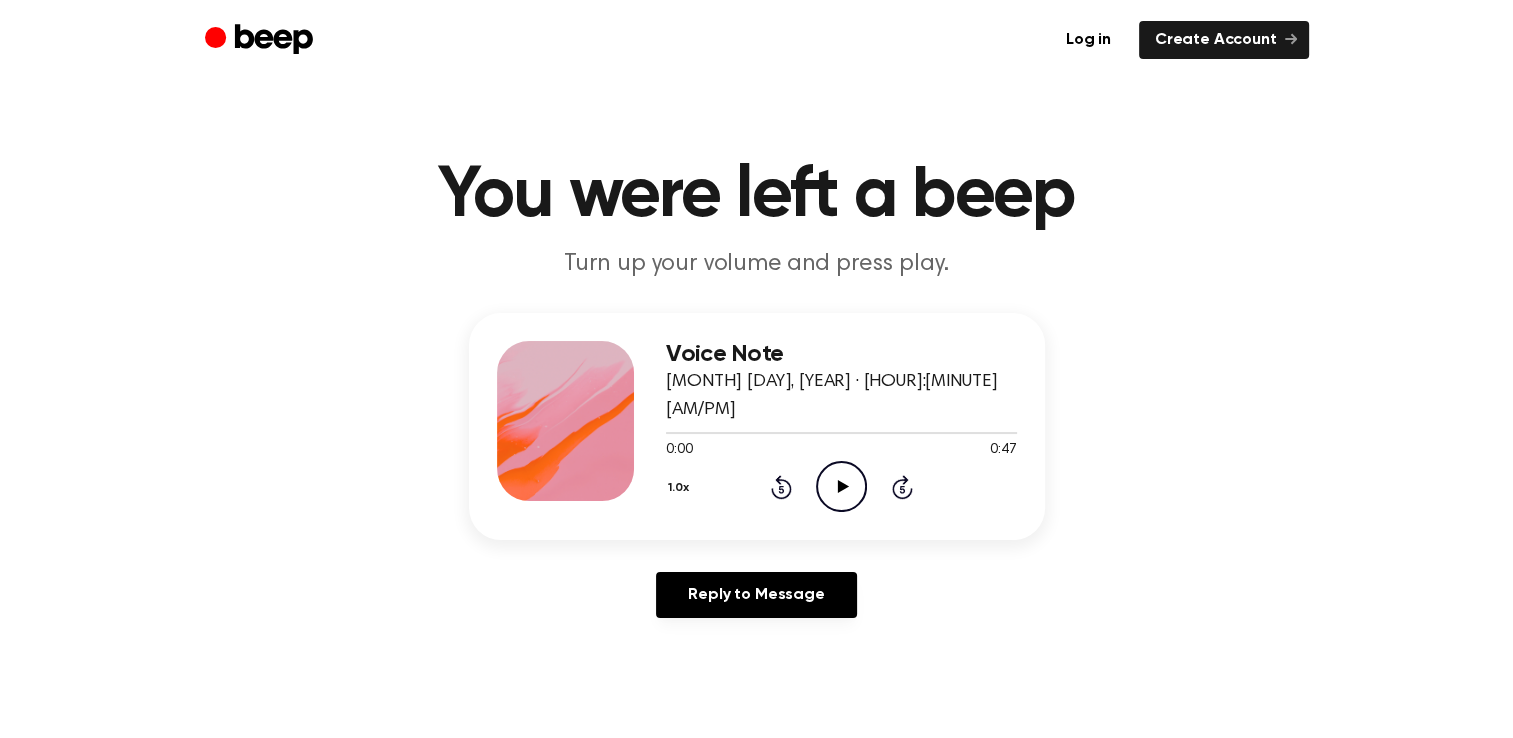 click on "Play Audio" 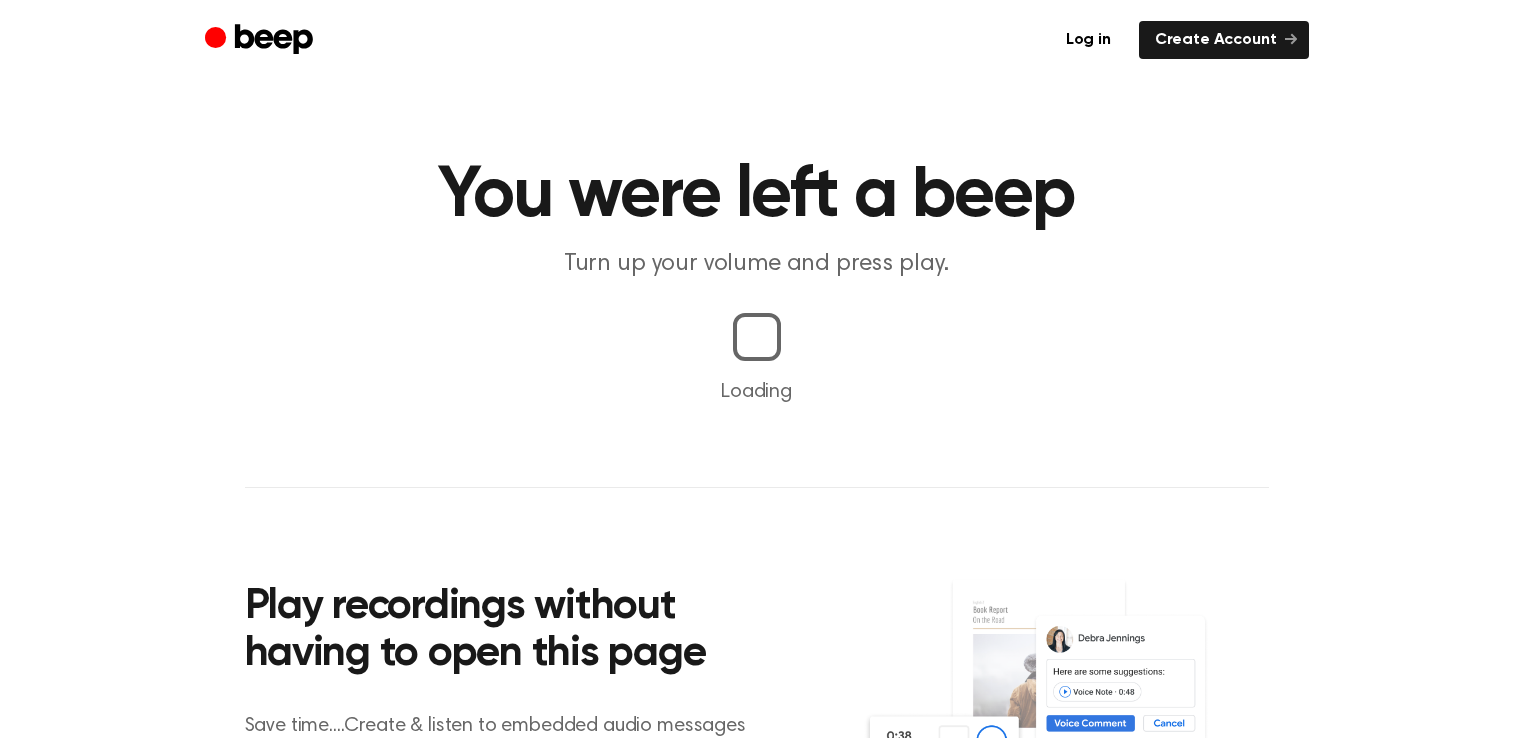 scroll, scrollTop: 0, scrollLeft: 0, axis: both 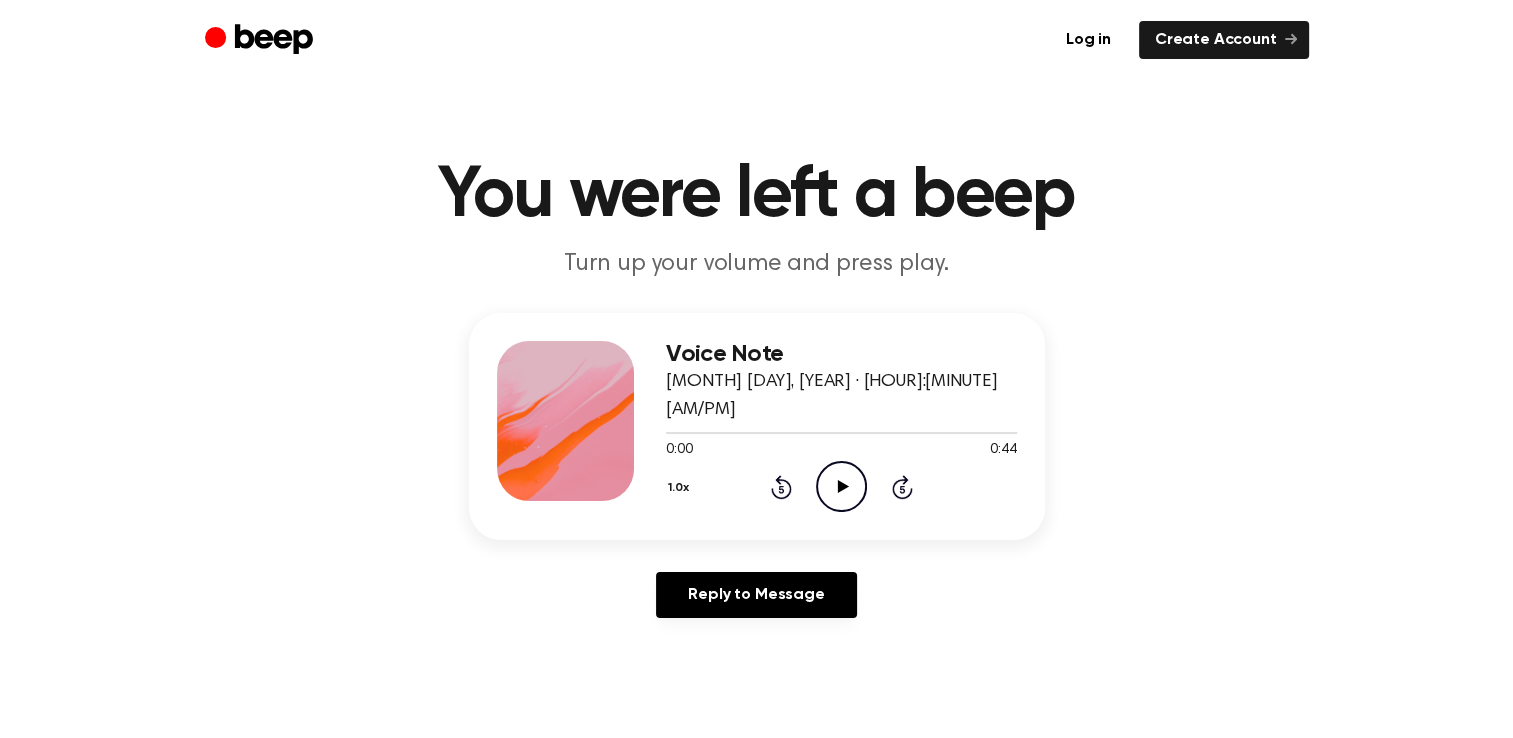 click on "Play Audio" 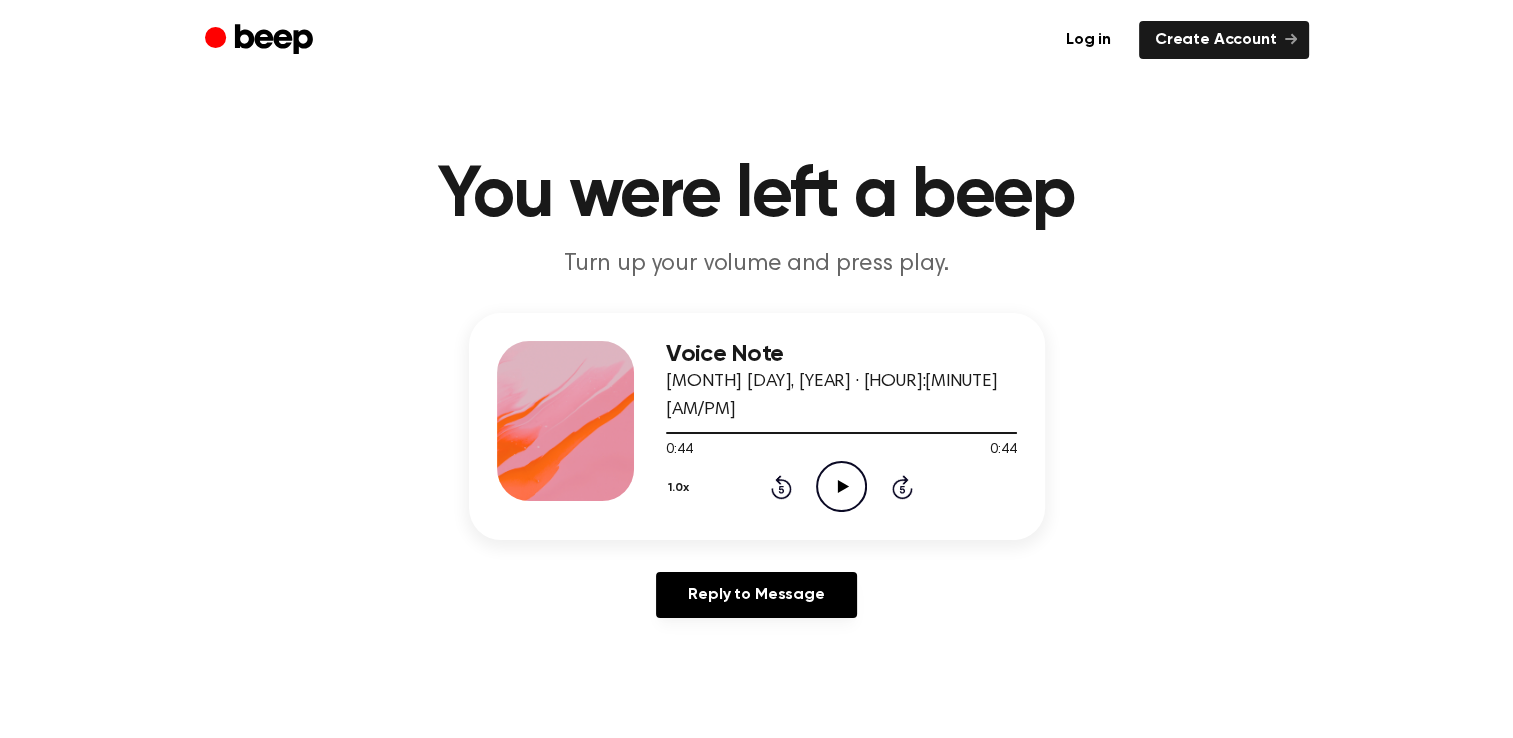 click on "Play Audio" 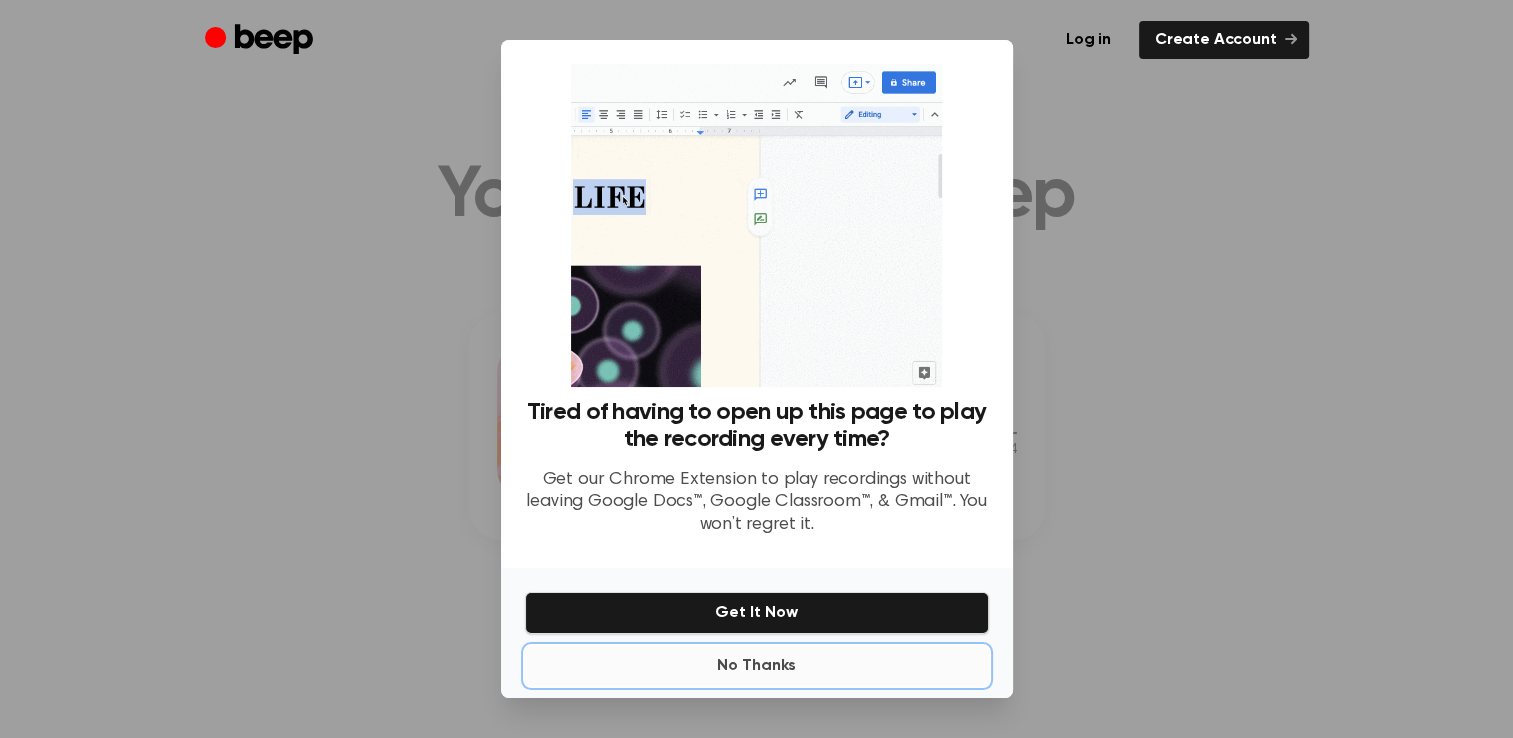 click on "No Thanks" at bounding box center (757, 666) 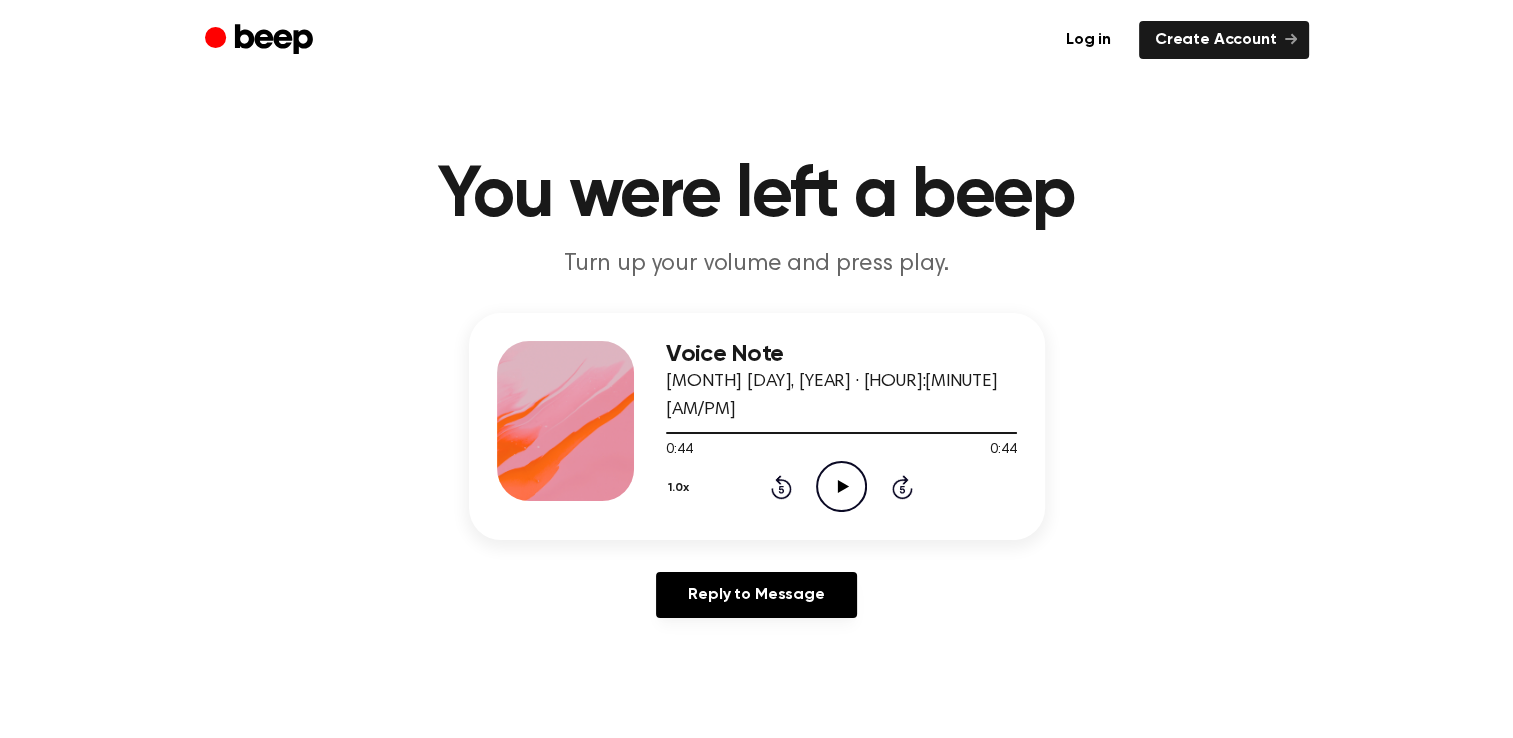 click 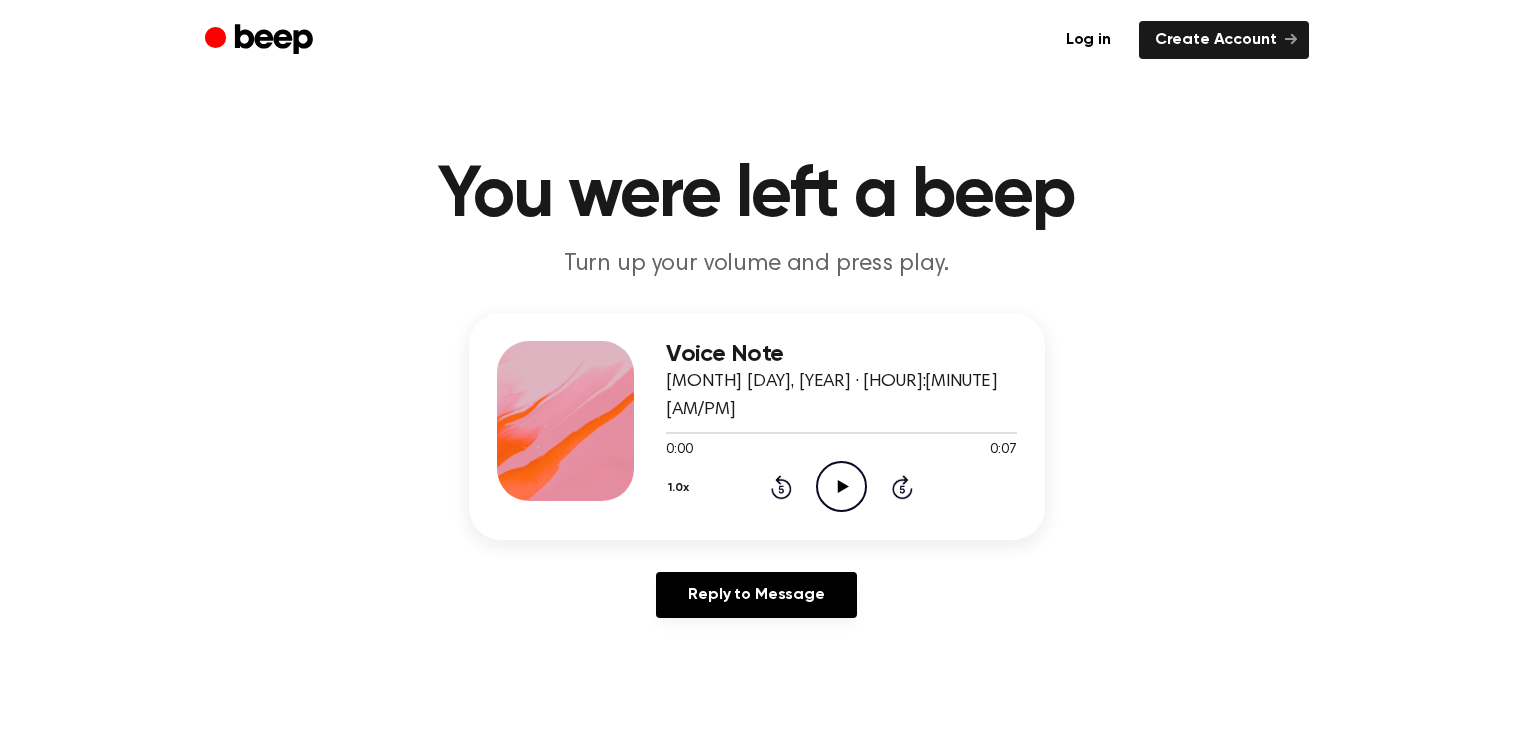 scroll, scrollTop: 0, scrollLeft: 0, axis: both 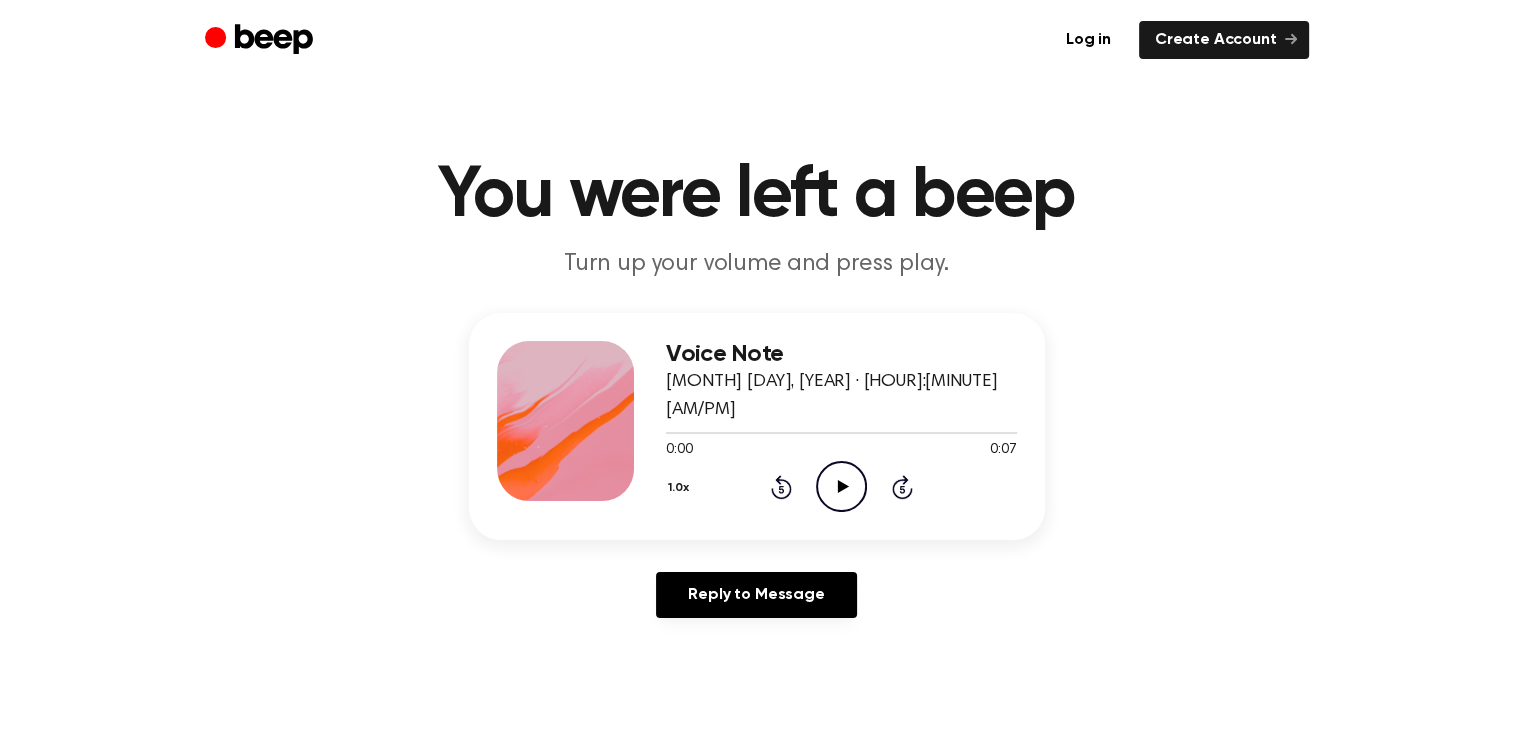 click on "Play Audio" 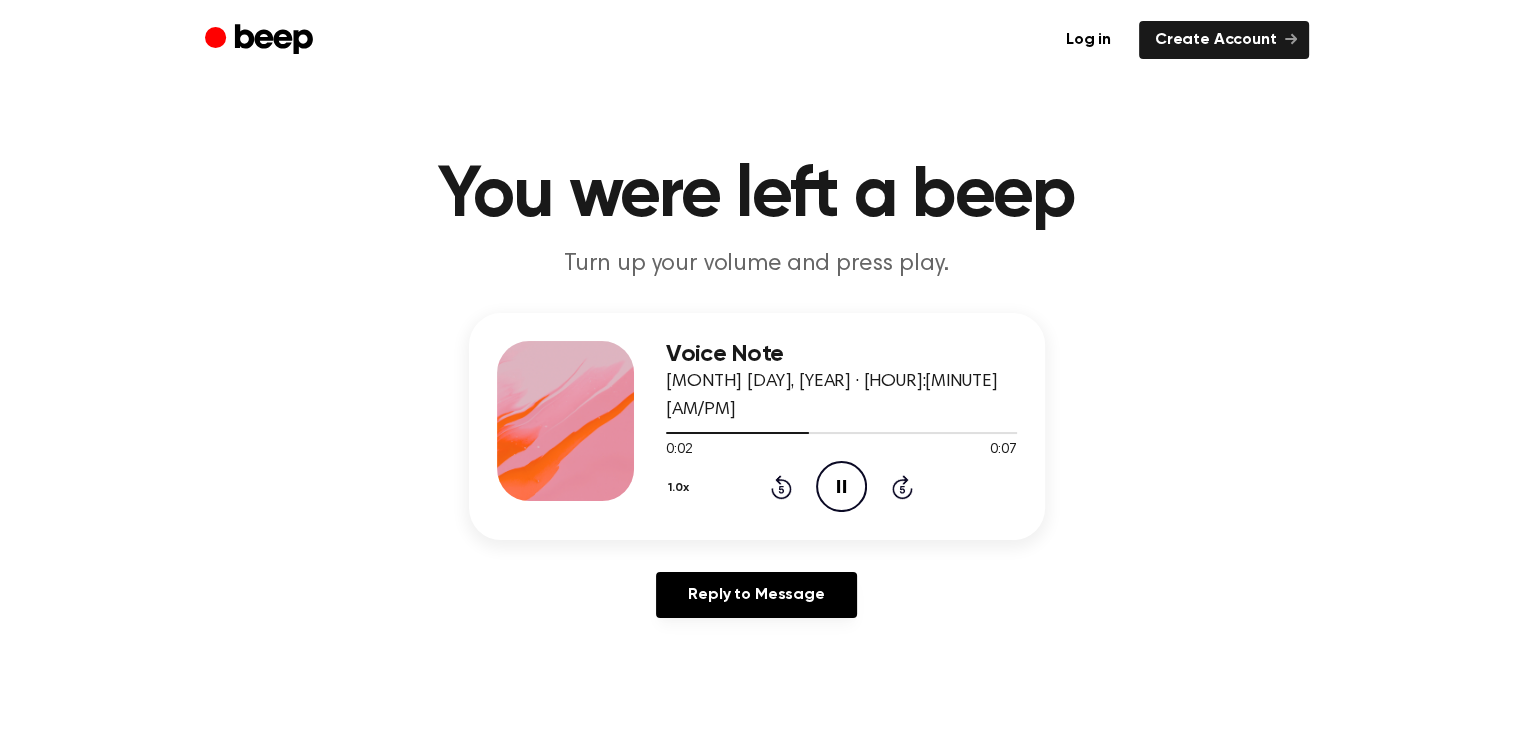 click on "Pause Audio" 